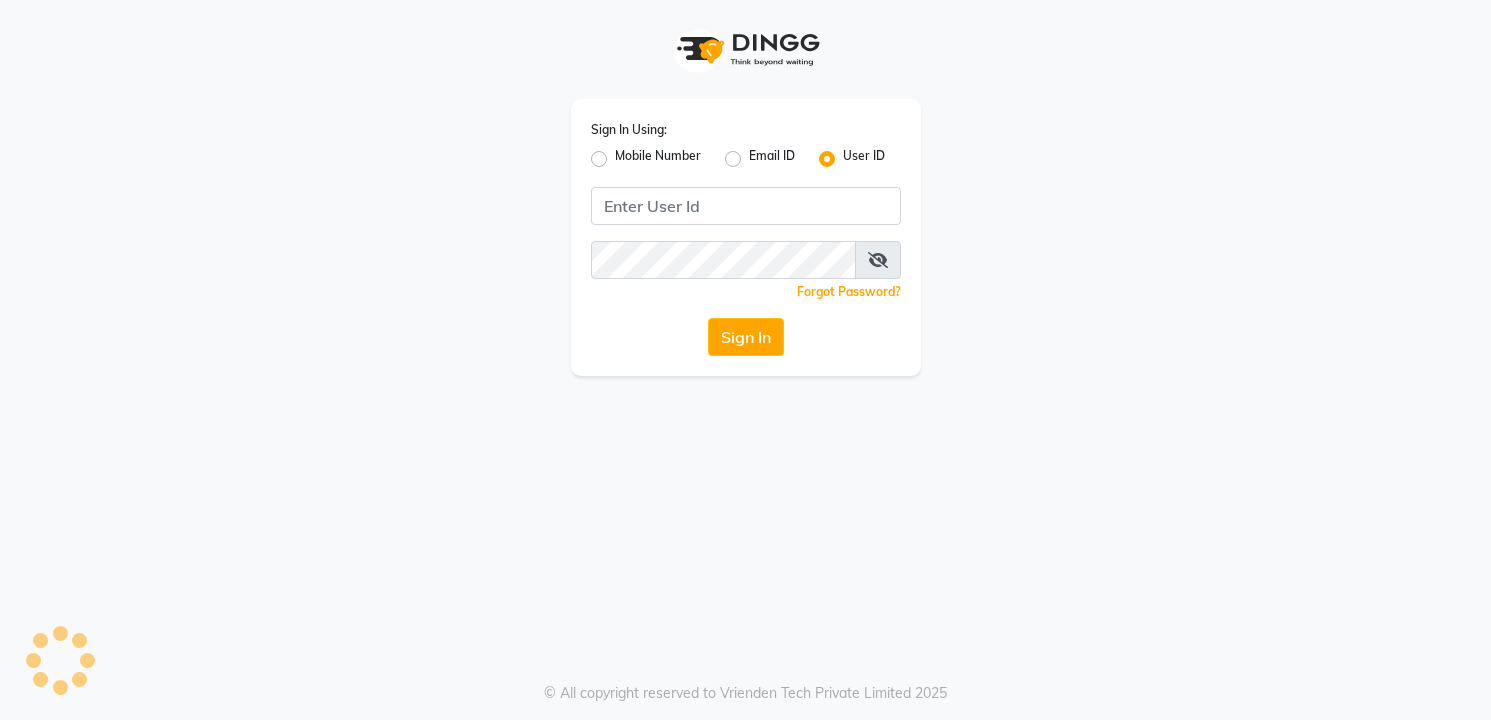 scroll, scrollTop: 0, scrollLeft: 0, axis: both 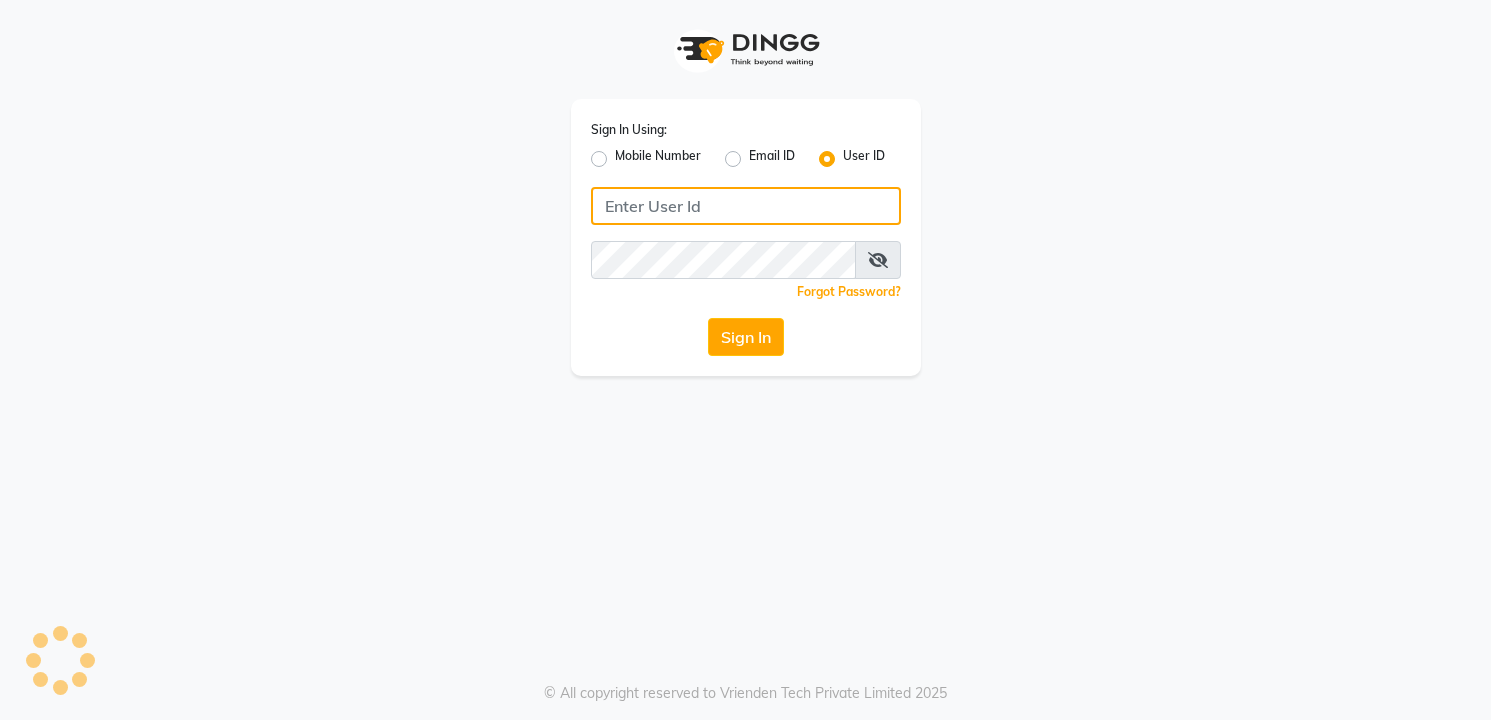 click 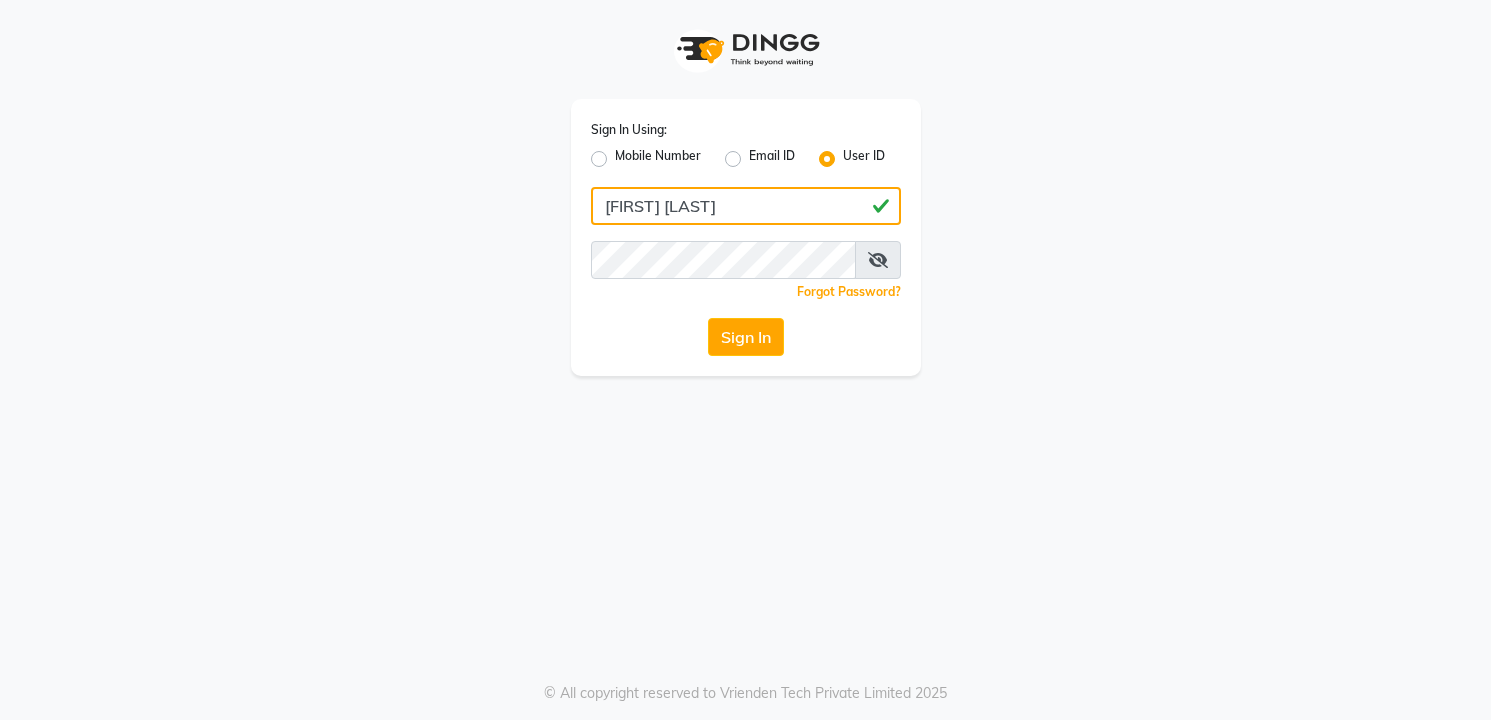 type on "[FIRST] [LAST]" 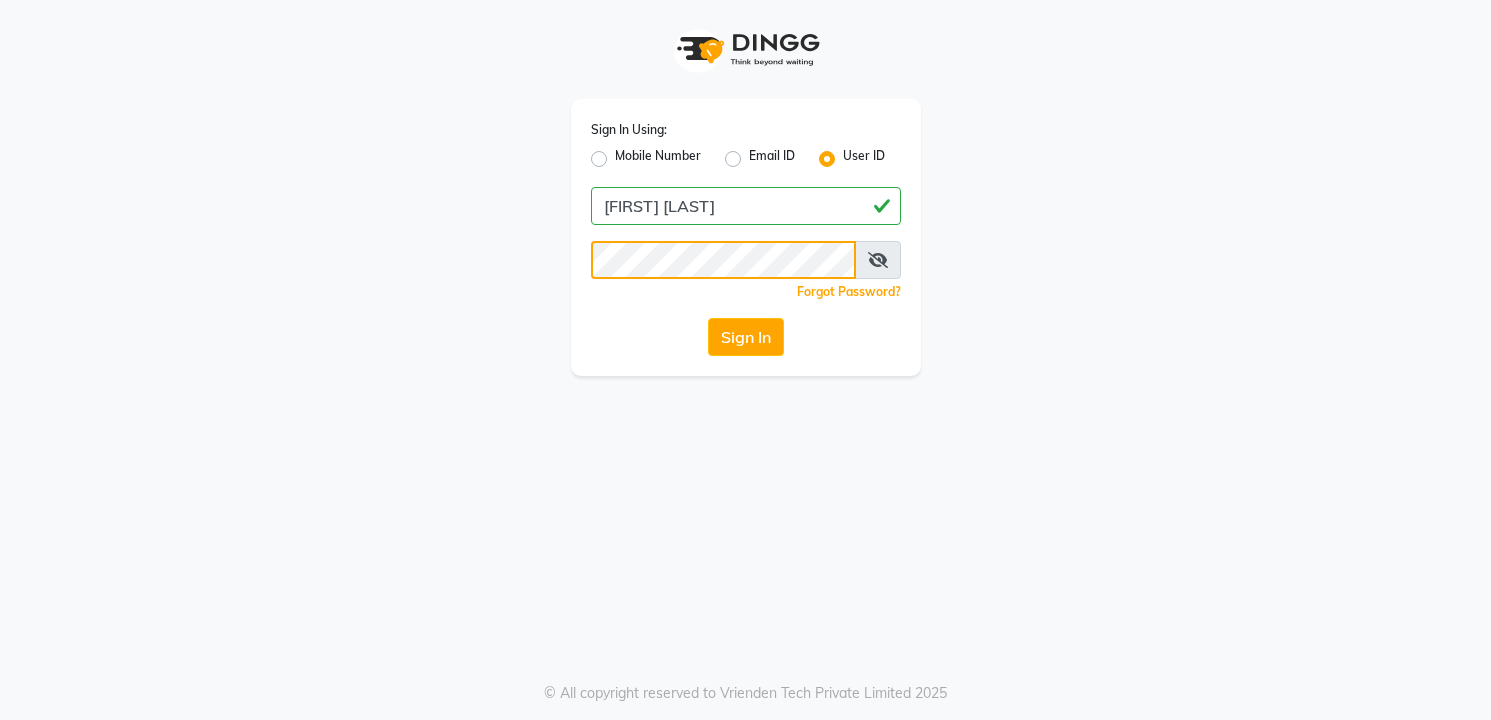 click on "Sign In" 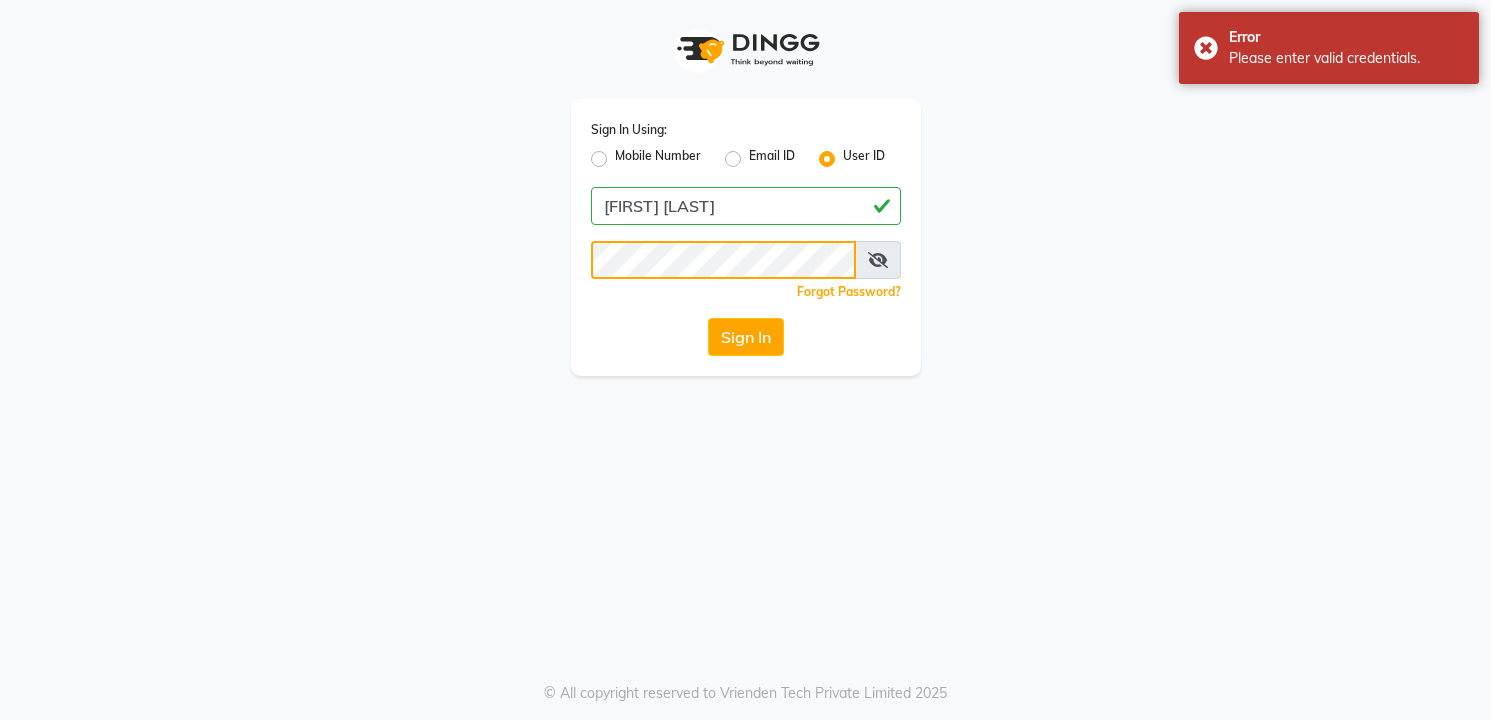 click on "Sign In" 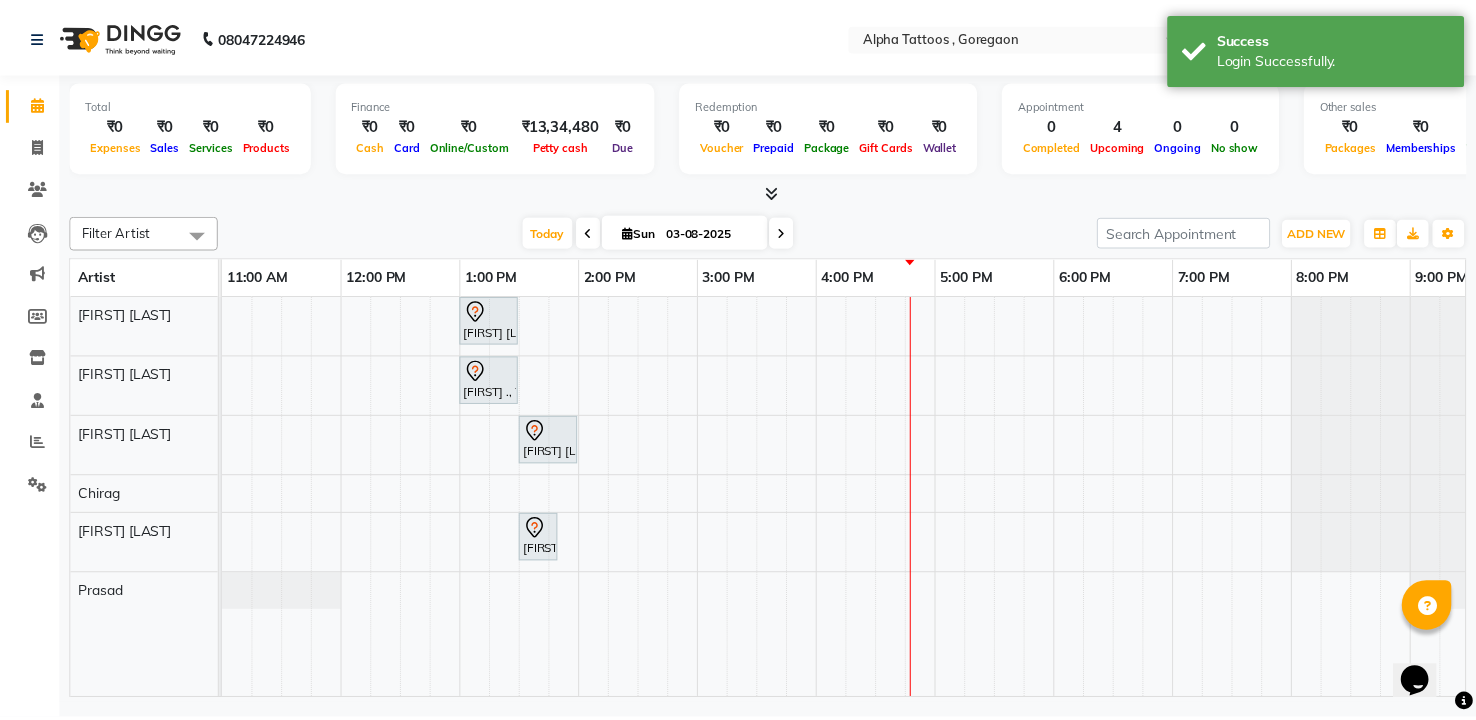 scroll, scrollTop: 0, scrollLeft: 0, axis: both 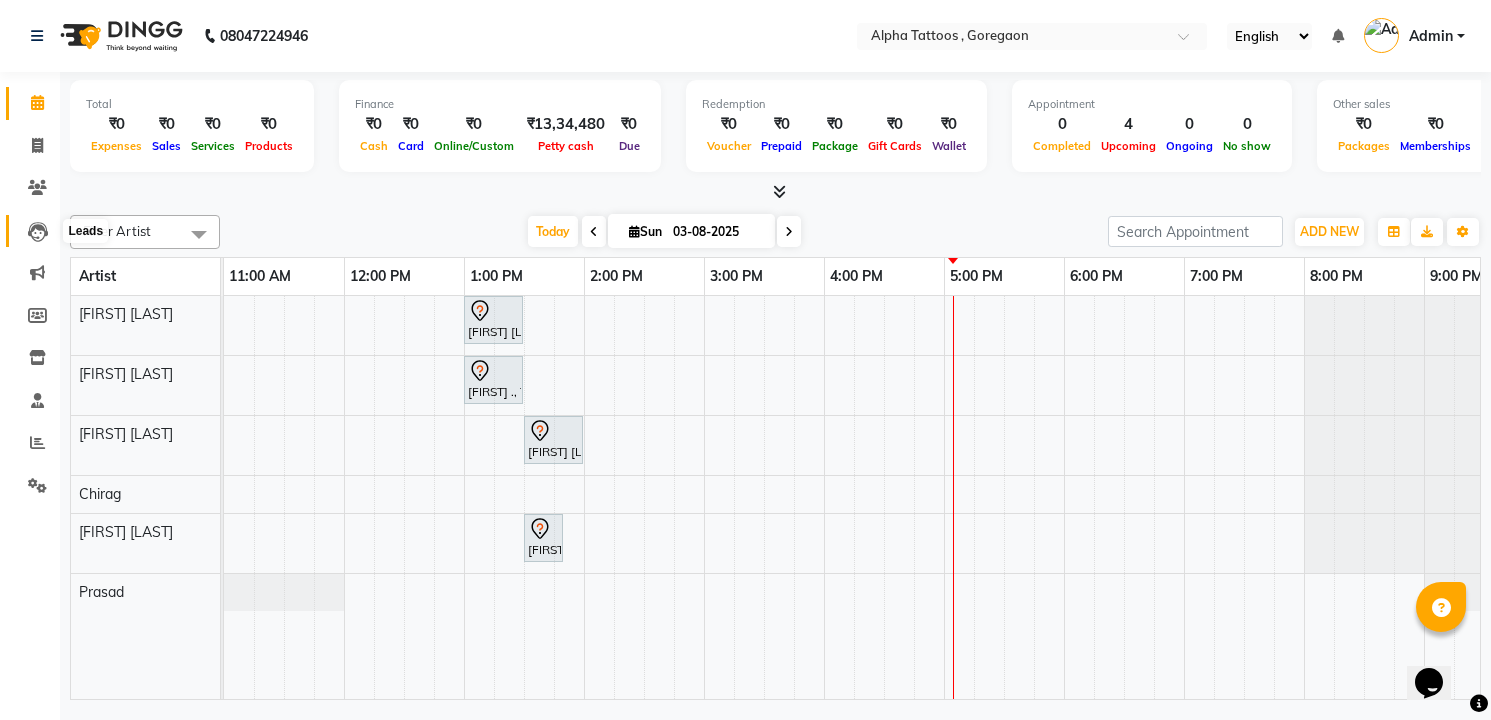 click 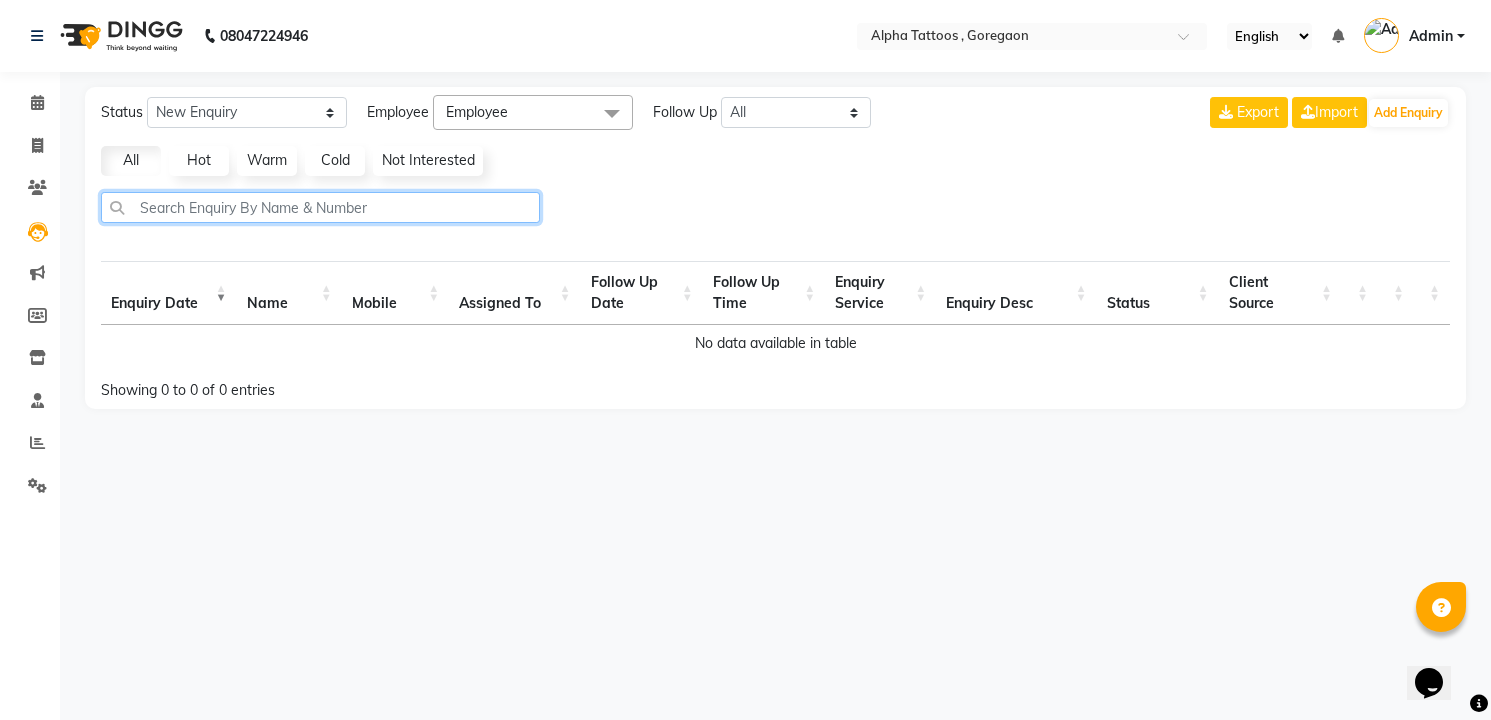 click 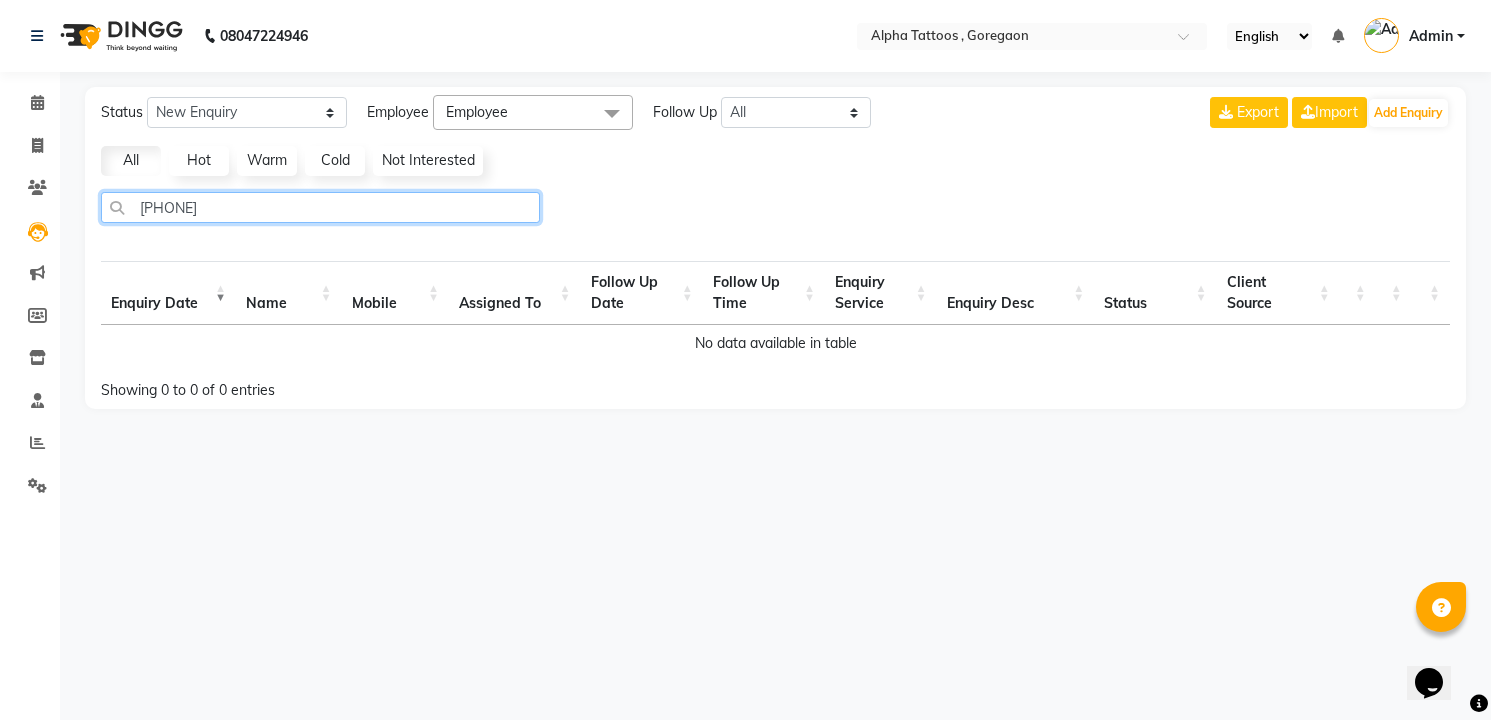 click on "[PHONE]" 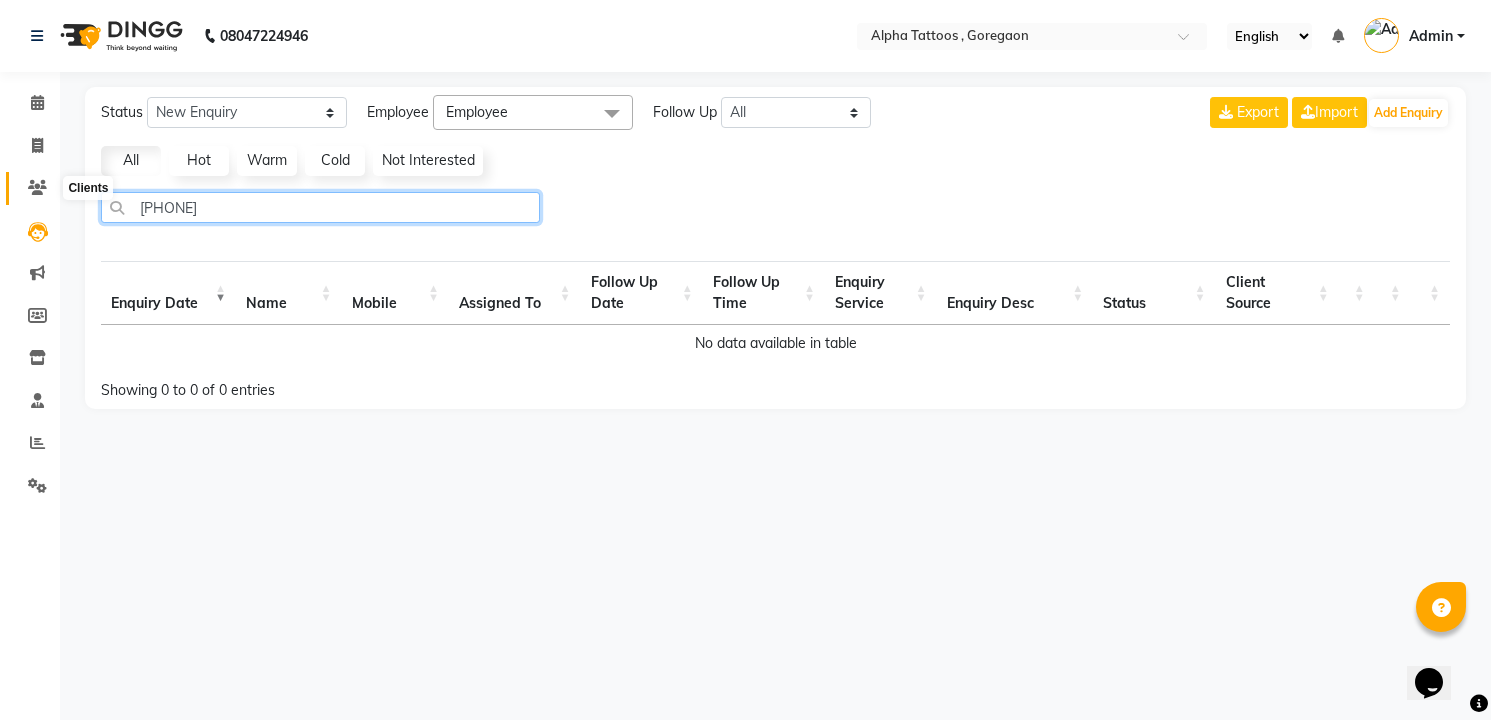 type on "[PHONE]" 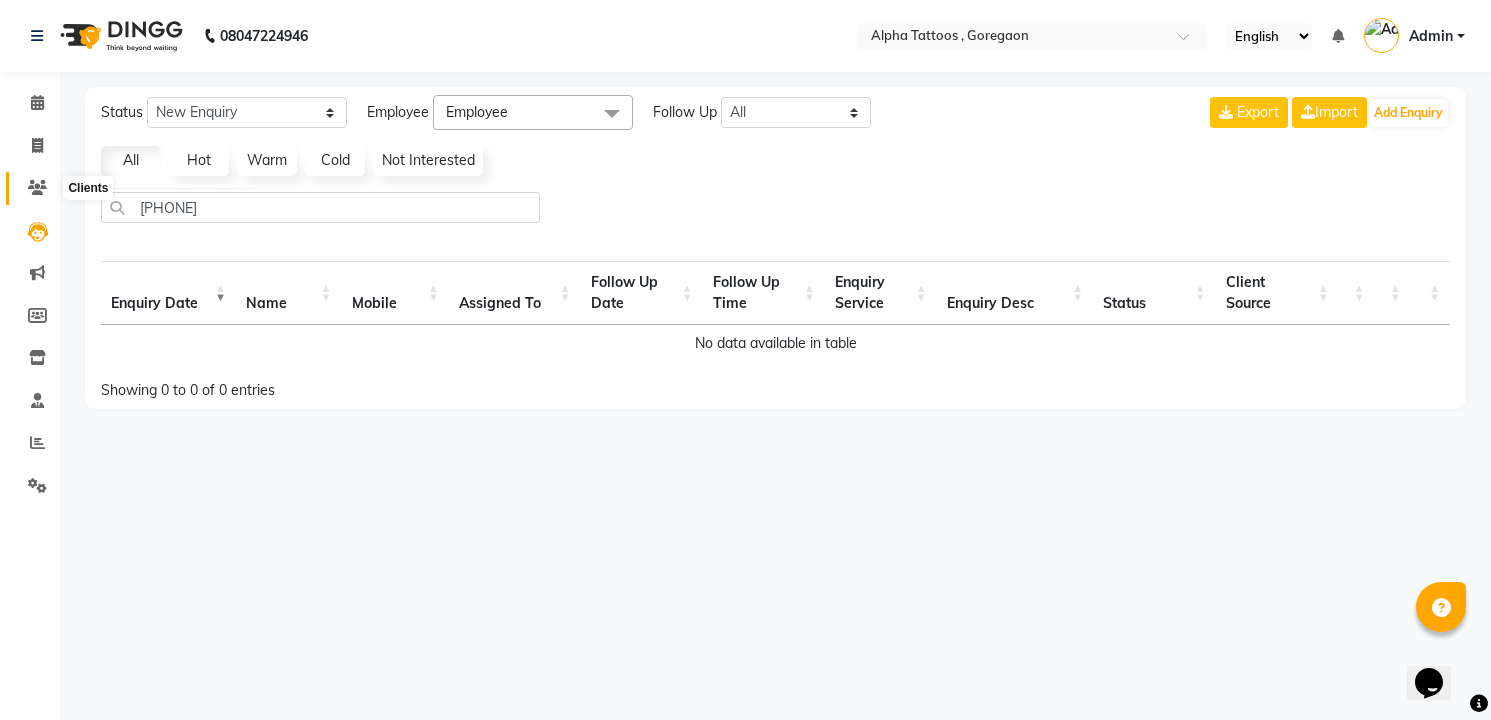 click 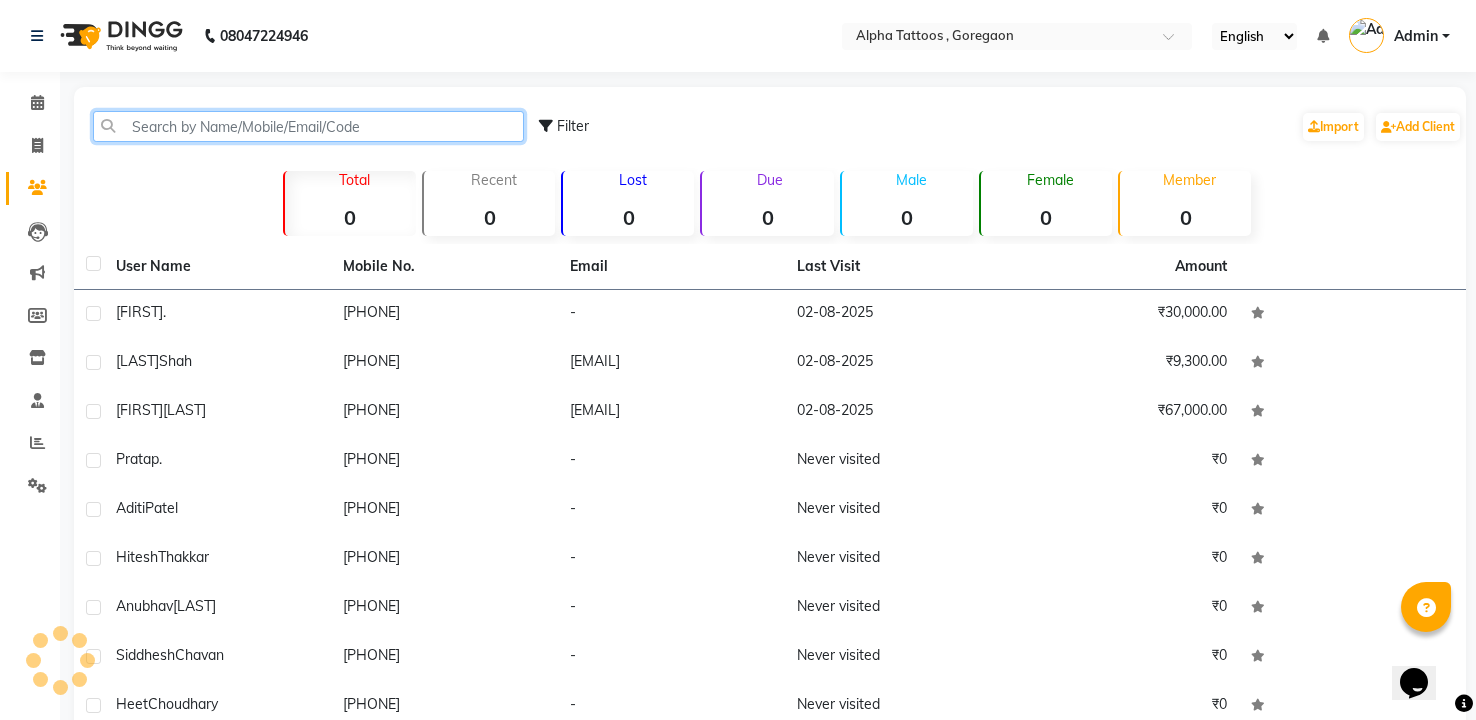 click 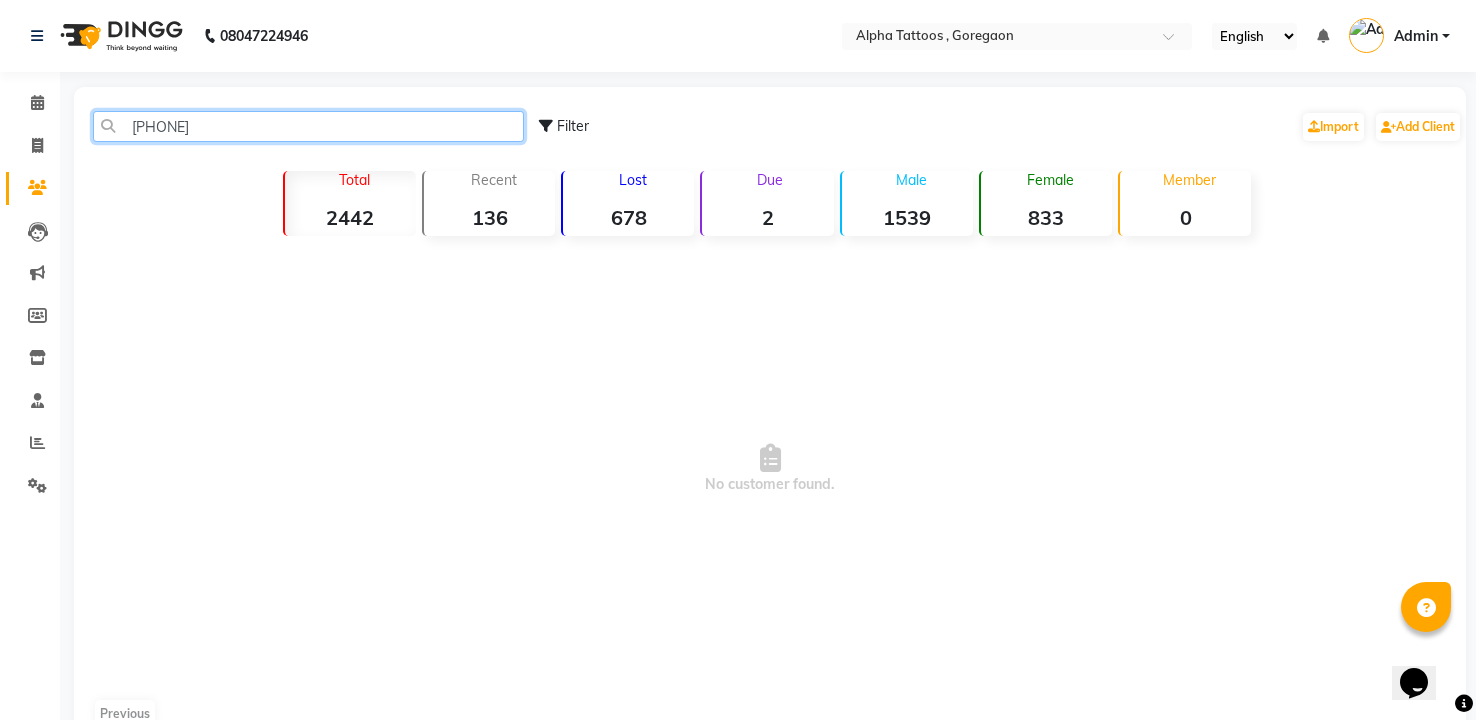 type on "[PHONE]" 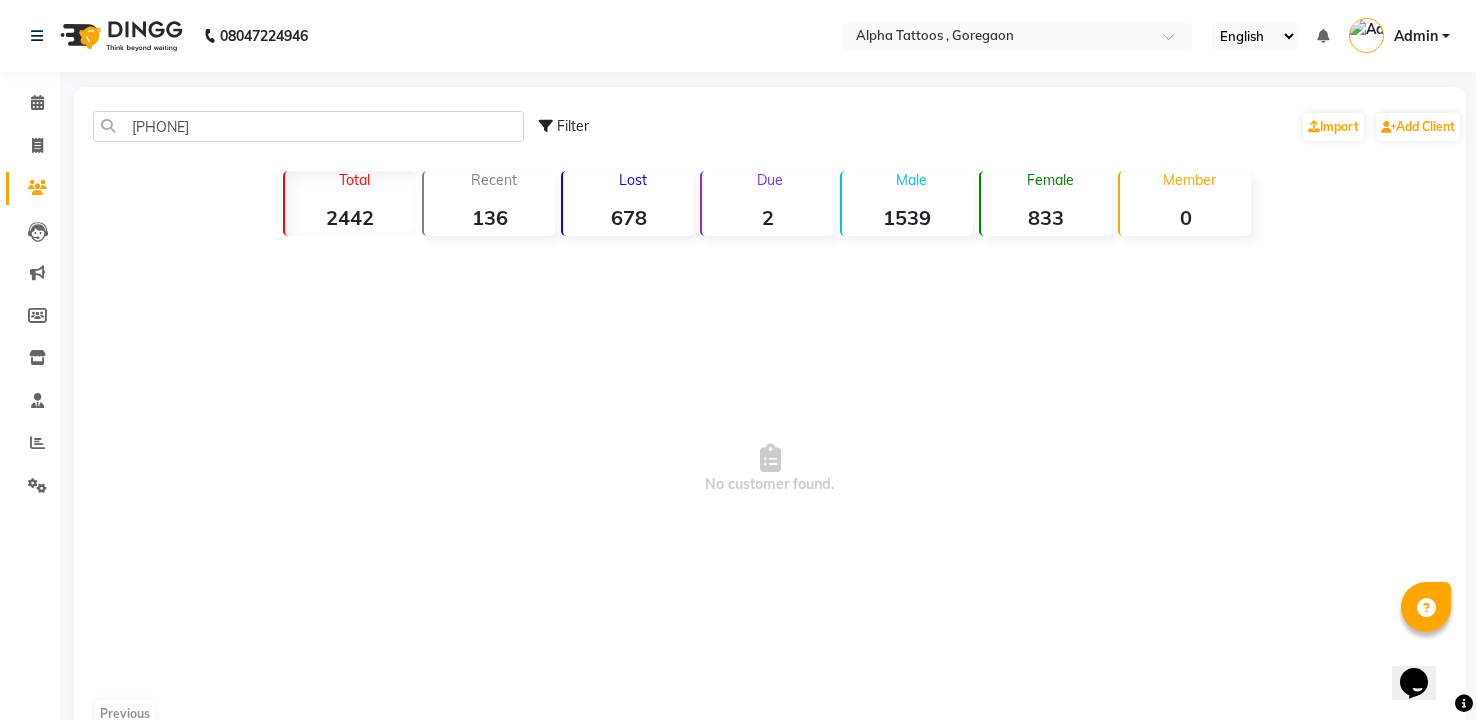 click on "[PHONE] Filter  Import   Add Client" 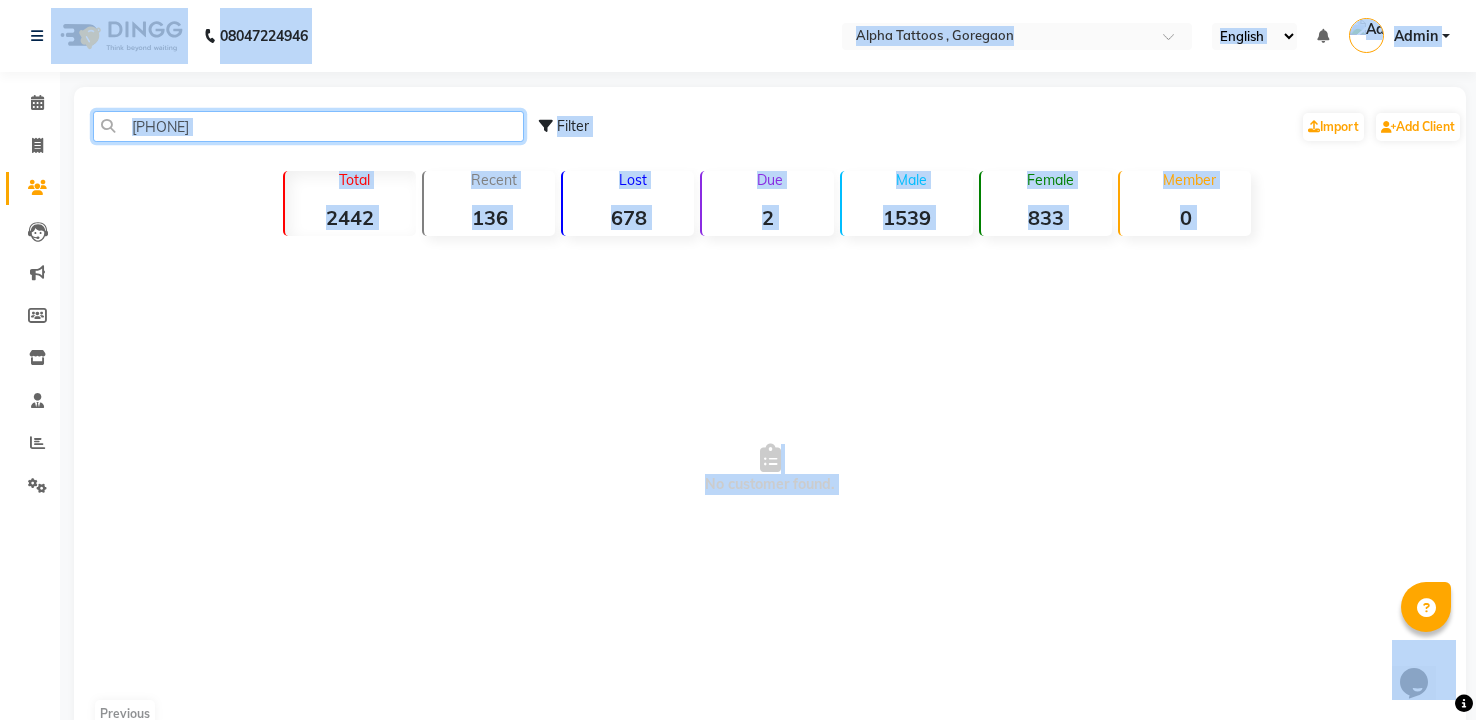 click on "[PHONE]" 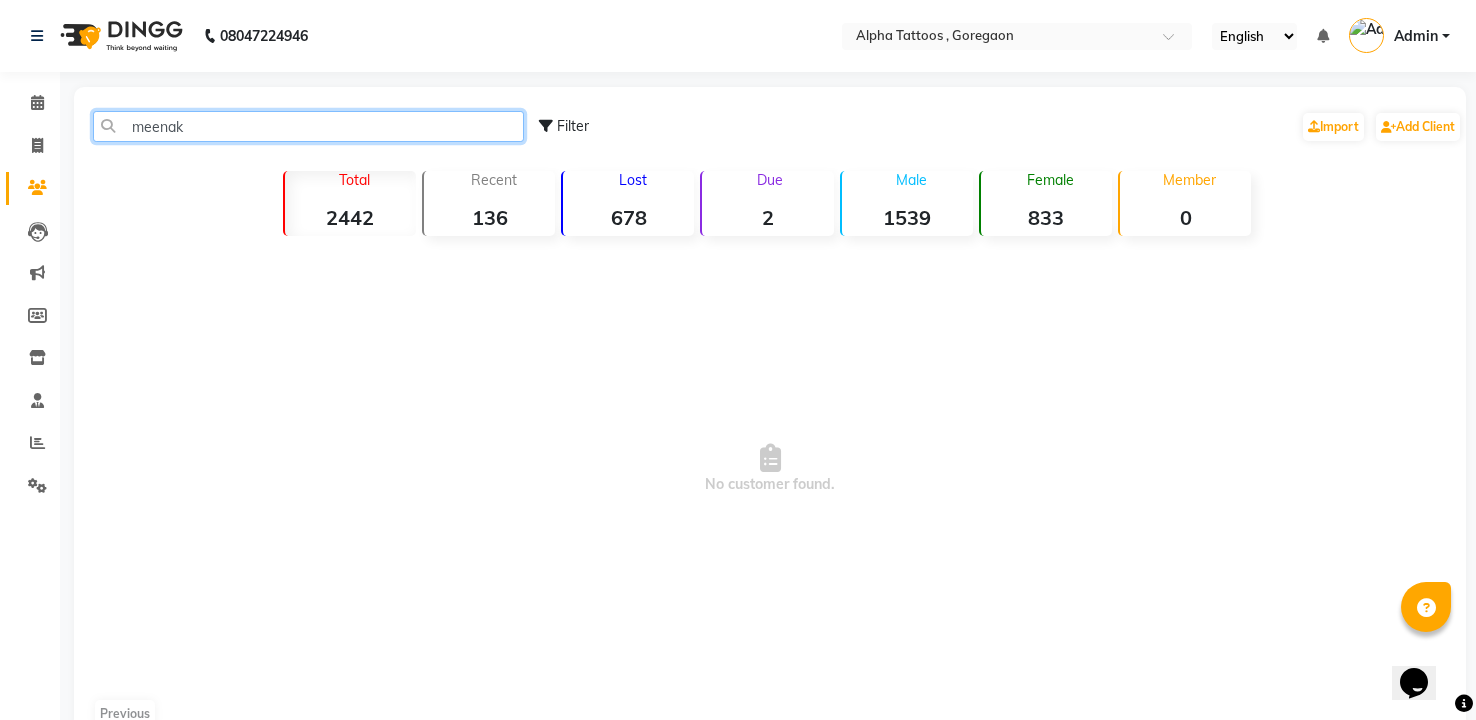 type on "meena" 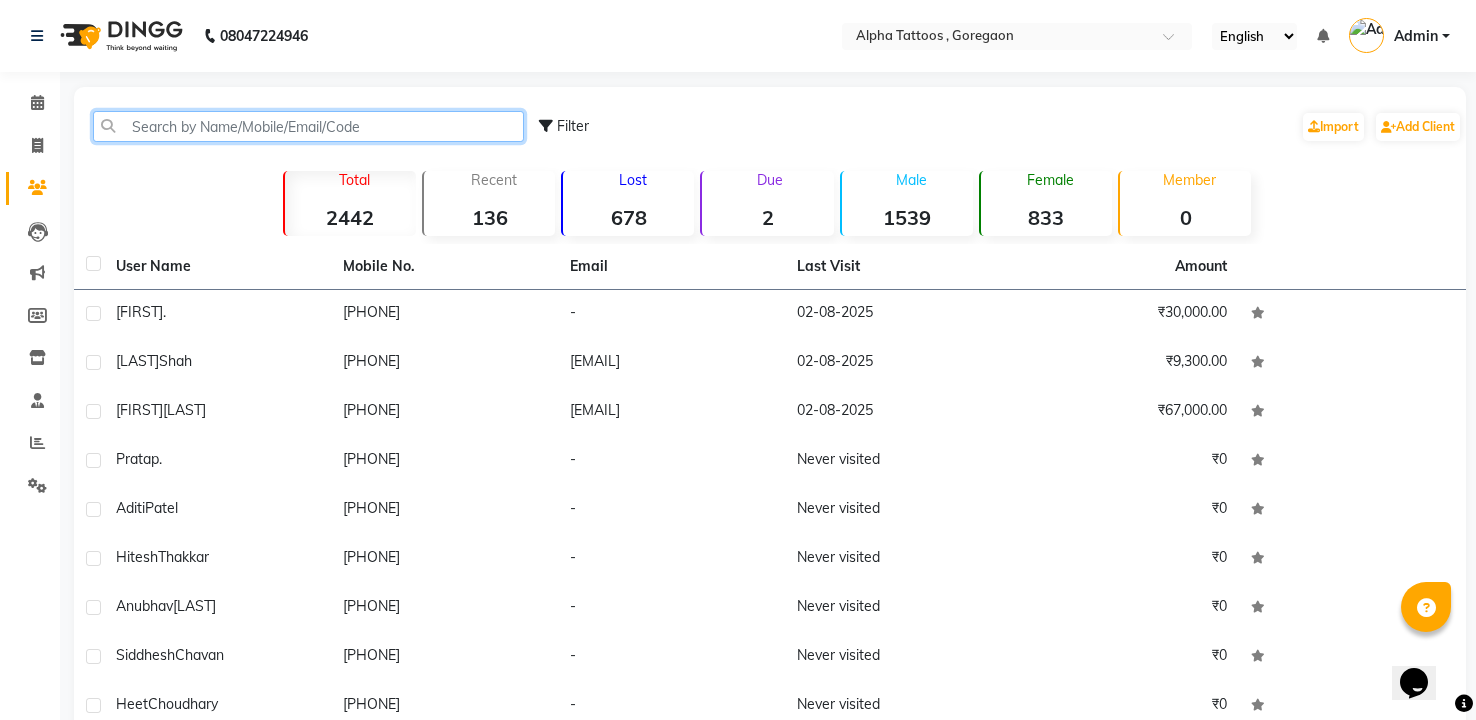 type 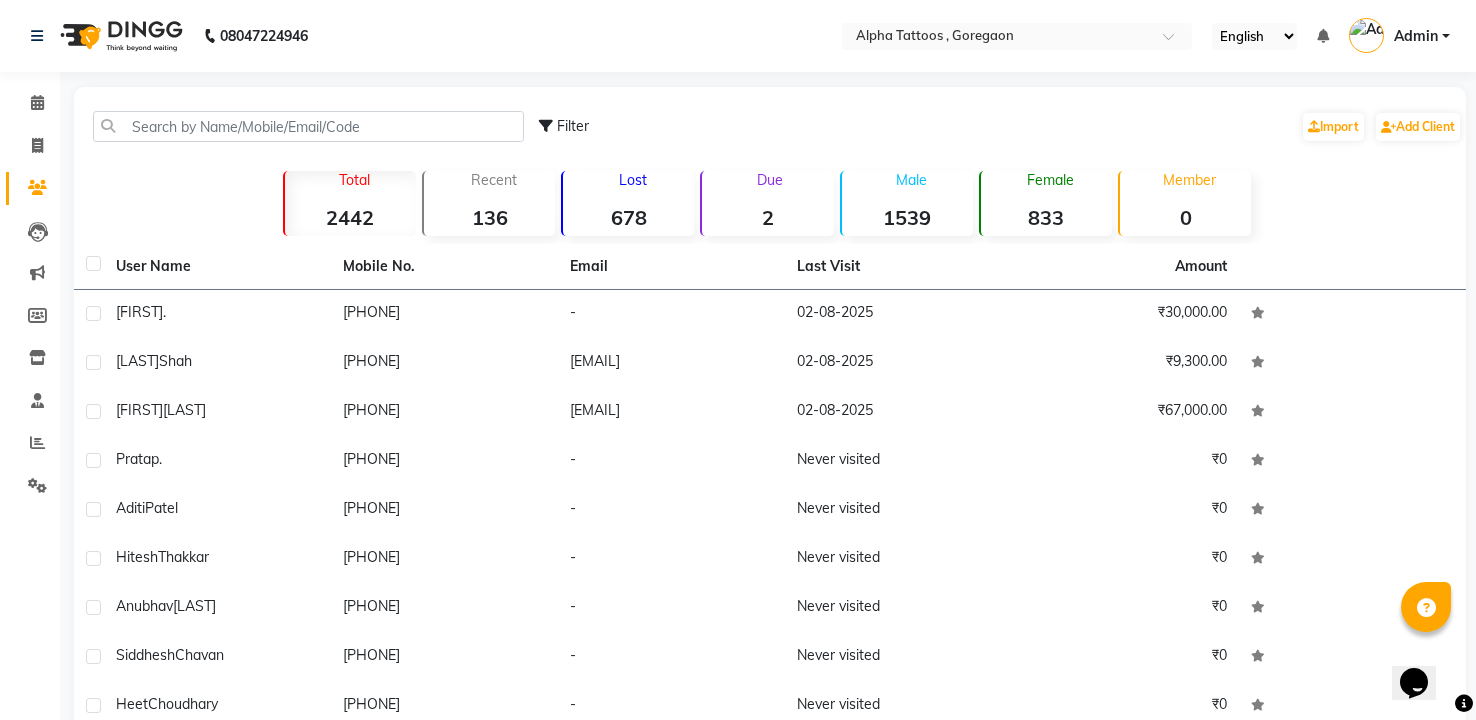 click 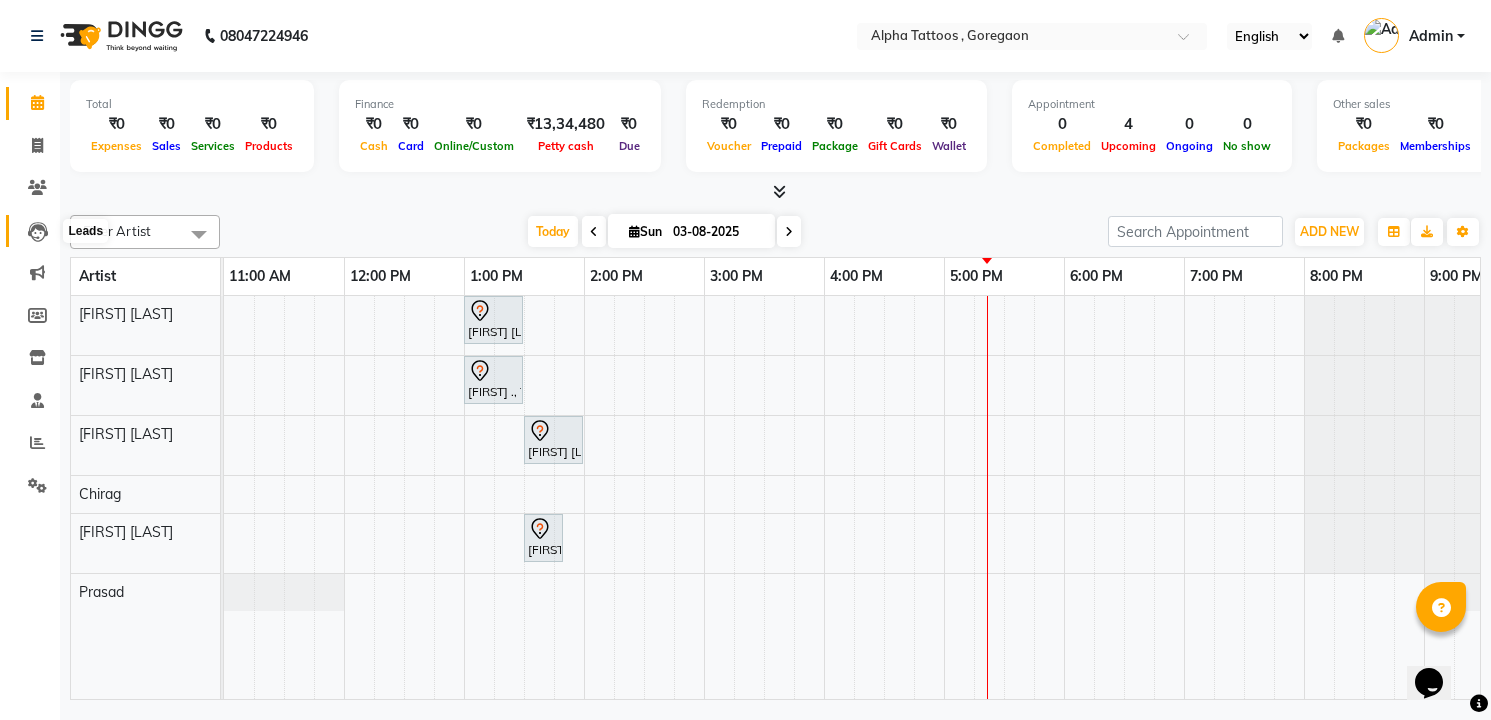 click 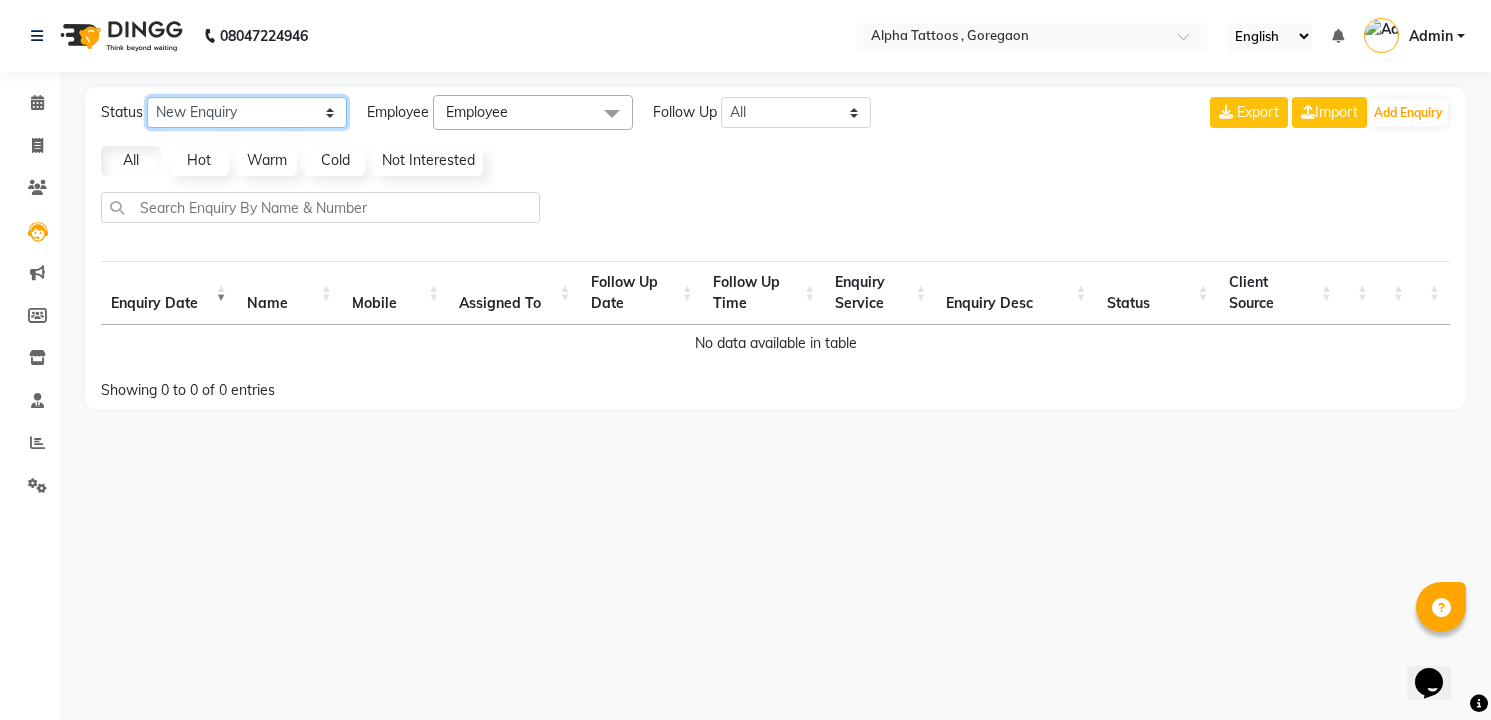 click on "New Enquiry Open Enquiry Converted Enquiry  All" 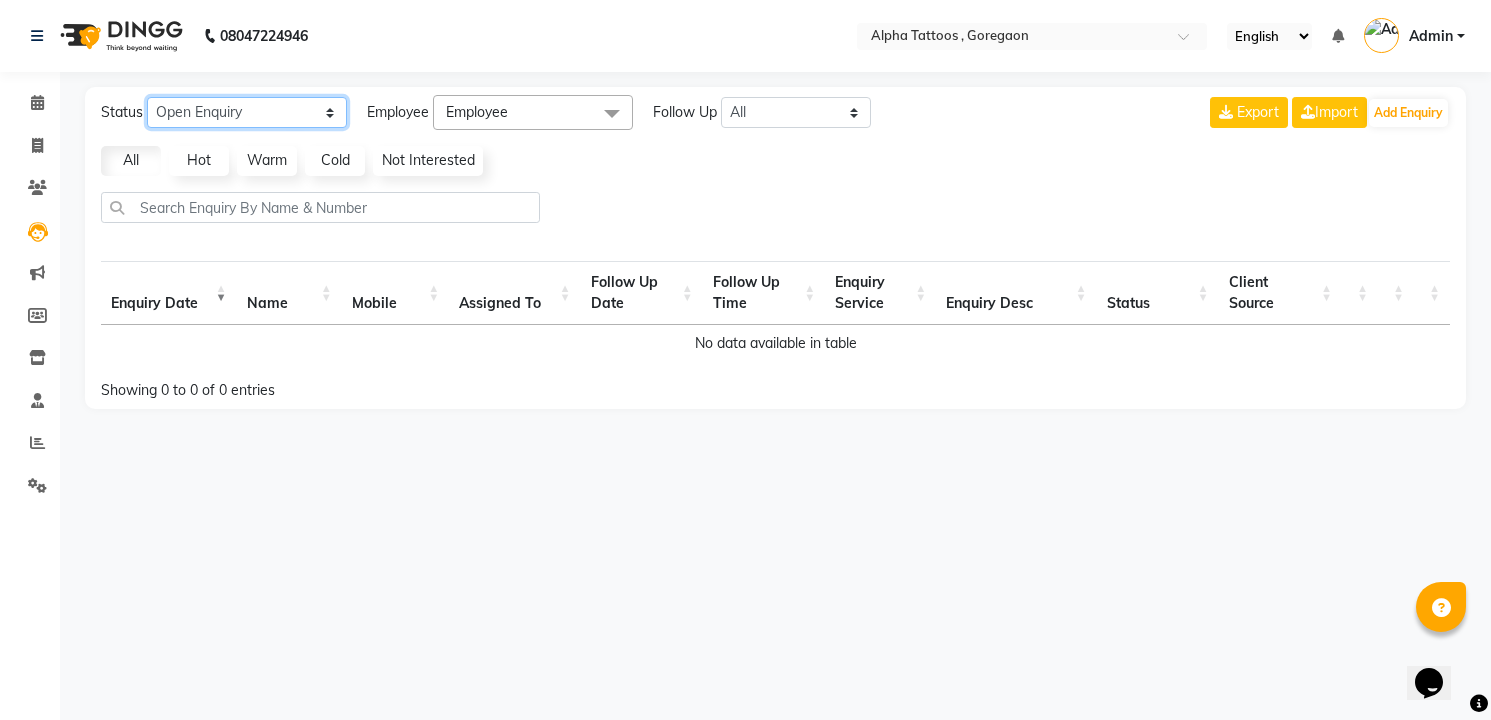 click on "New Enquiry Open Enquiry Converted Enquiry  All" 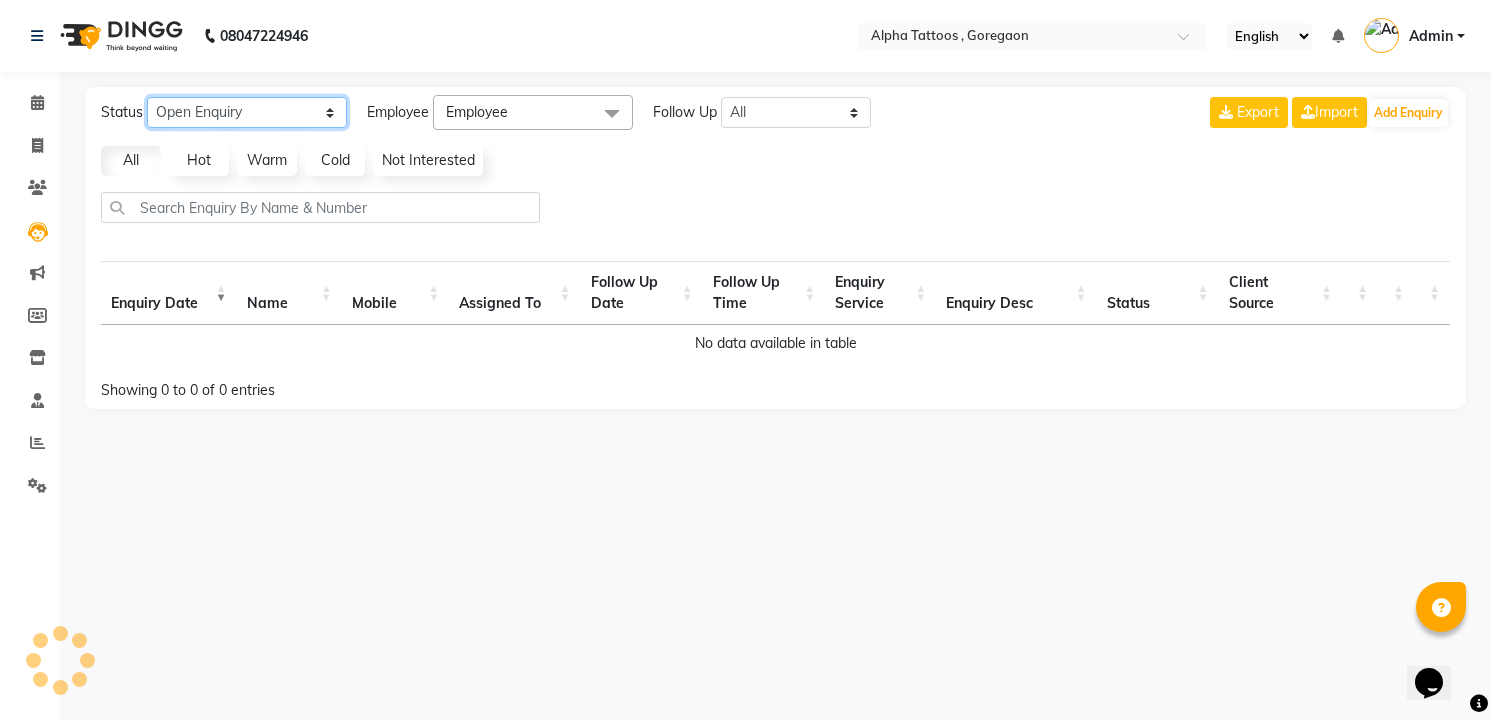select on "10" 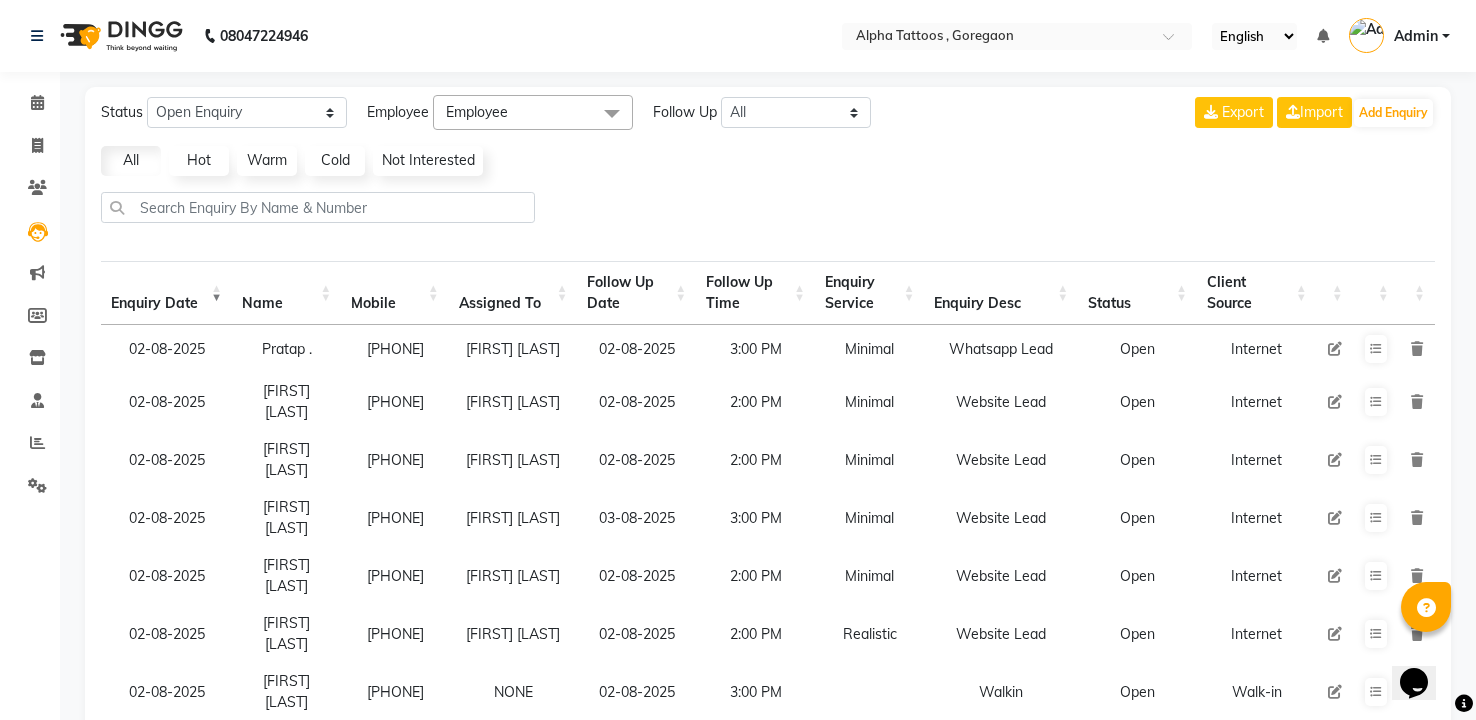 click on "Follow Up All Today Tomorrow This Week This Month Custom" 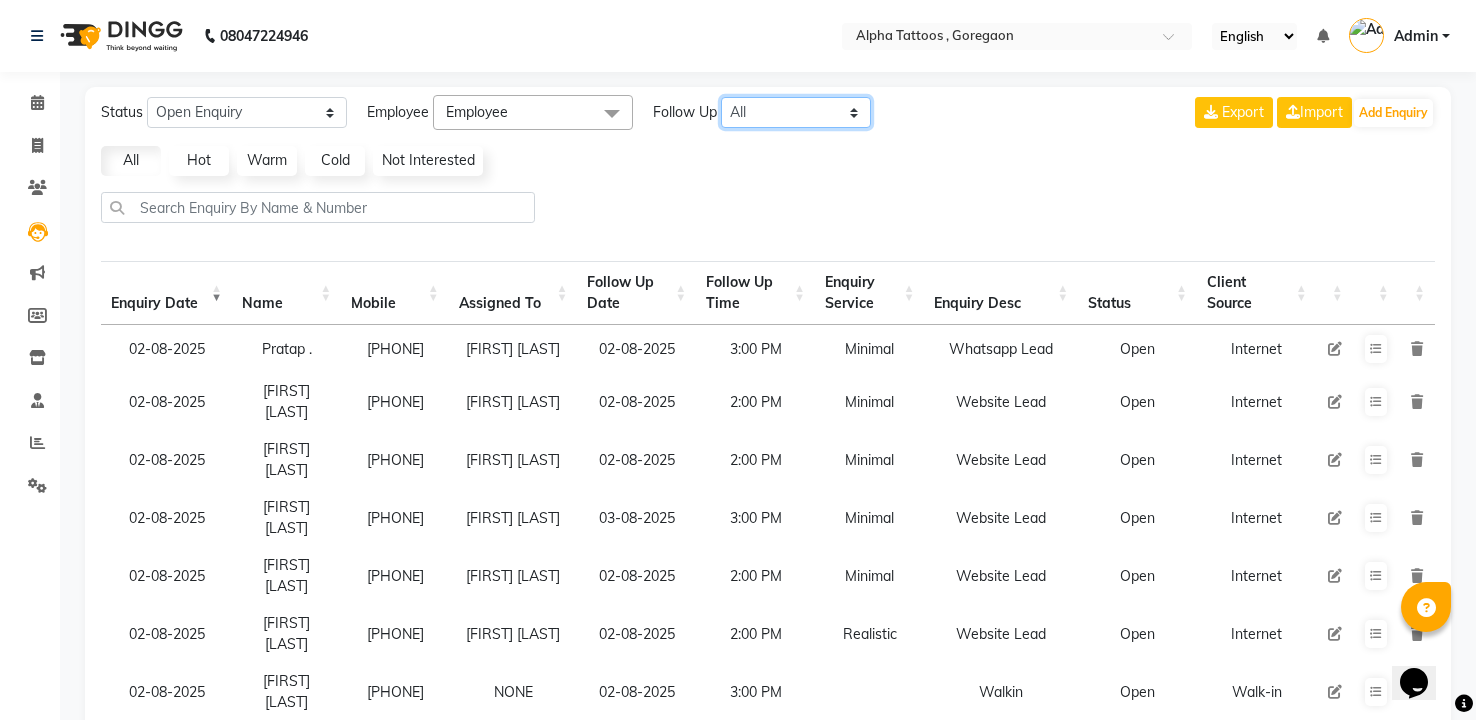 click on "All Today Tomorrow This Week This Month Custom" 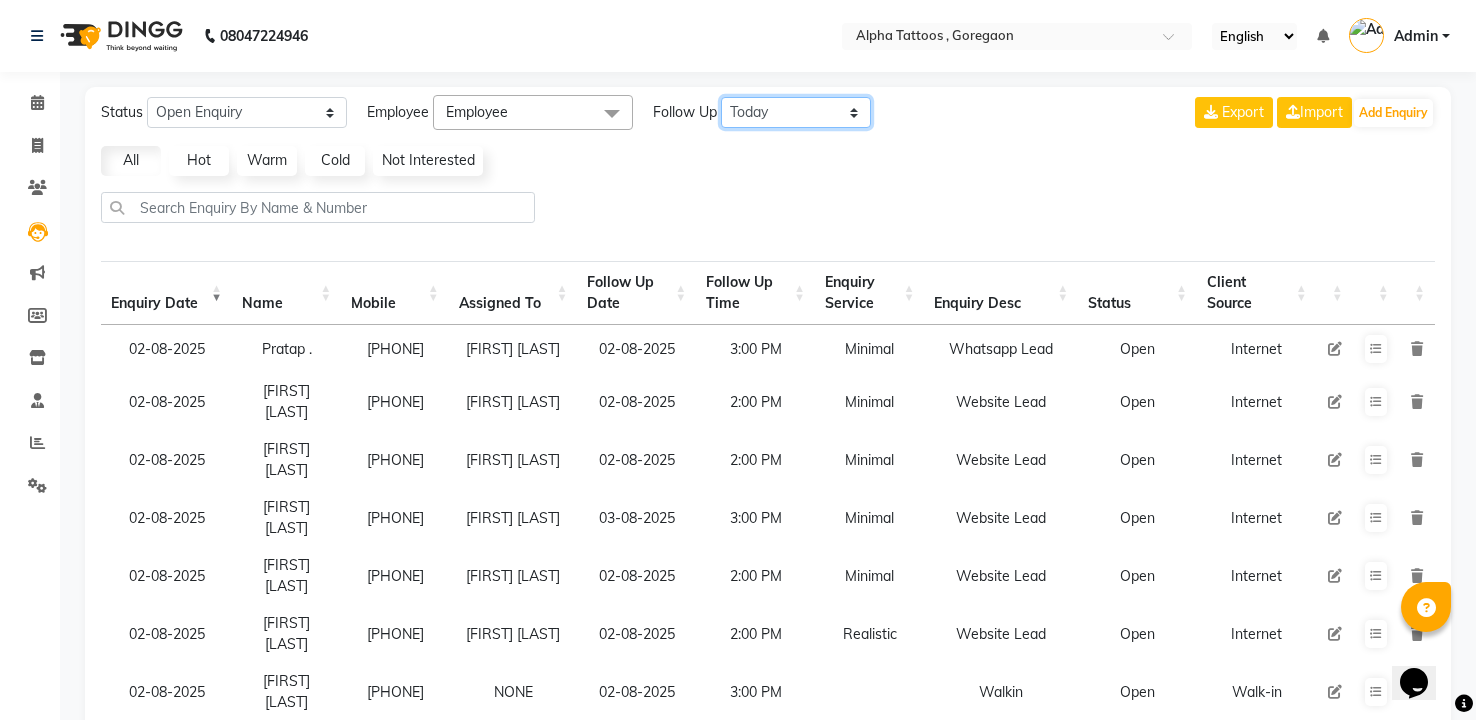click on "All Today Tomorrow This Week This Month Custom" 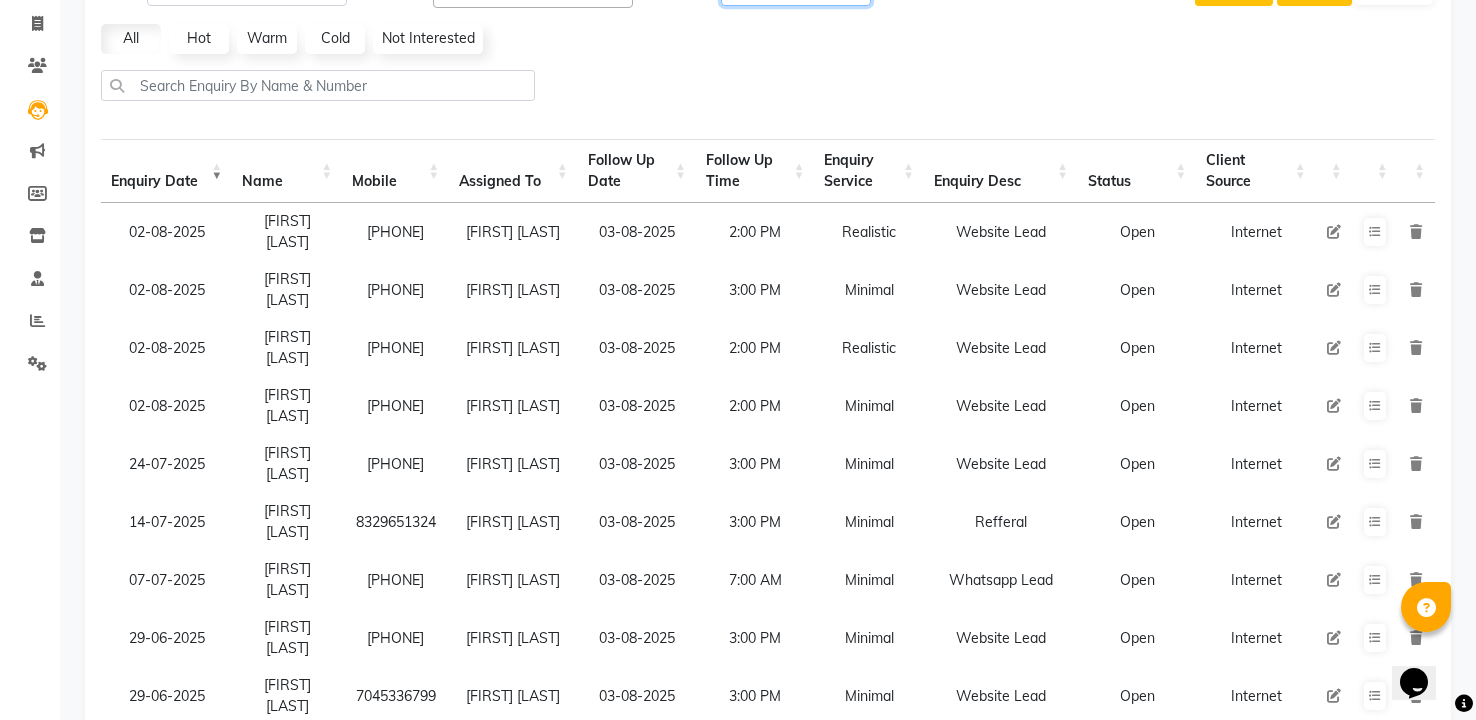 scroll, scrollTop: 123, scrollLeft: 0, axis: vertical 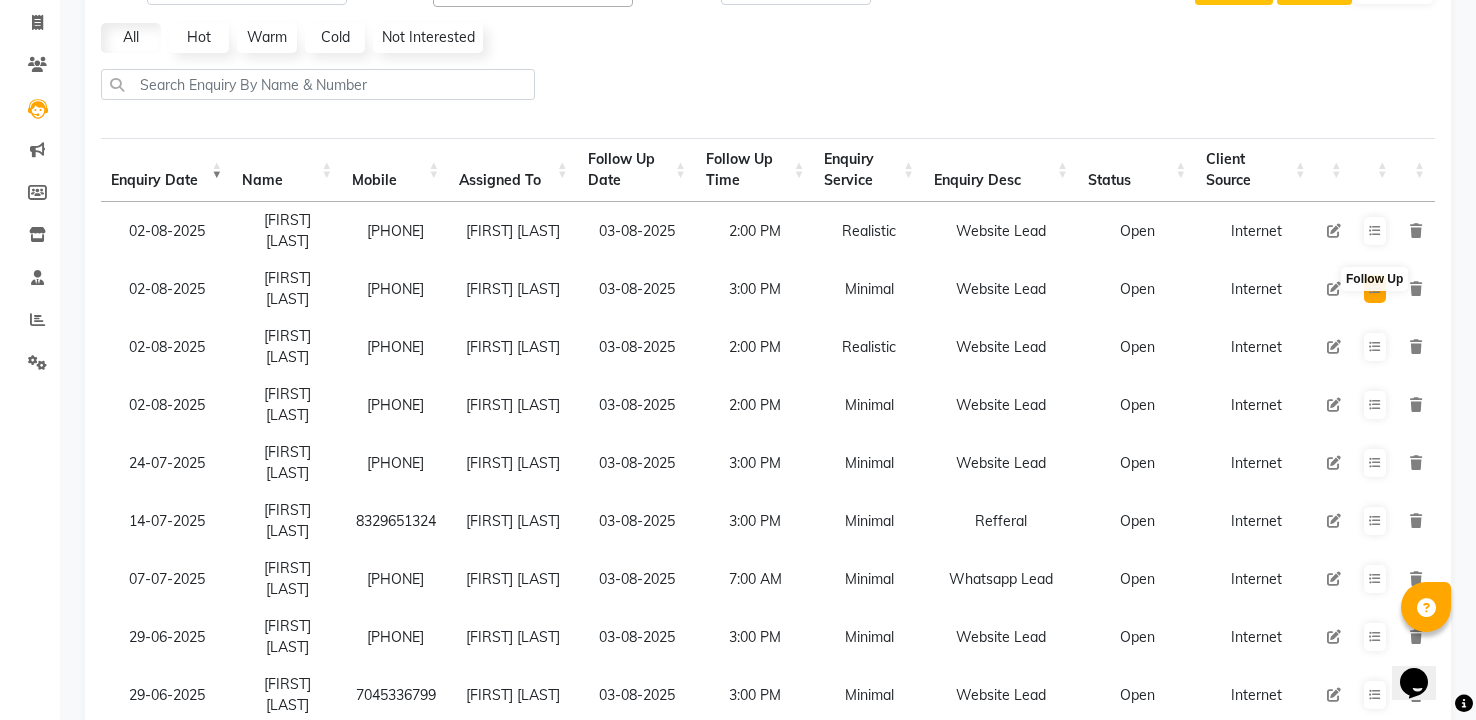 click at bounding box center (1375, 289) 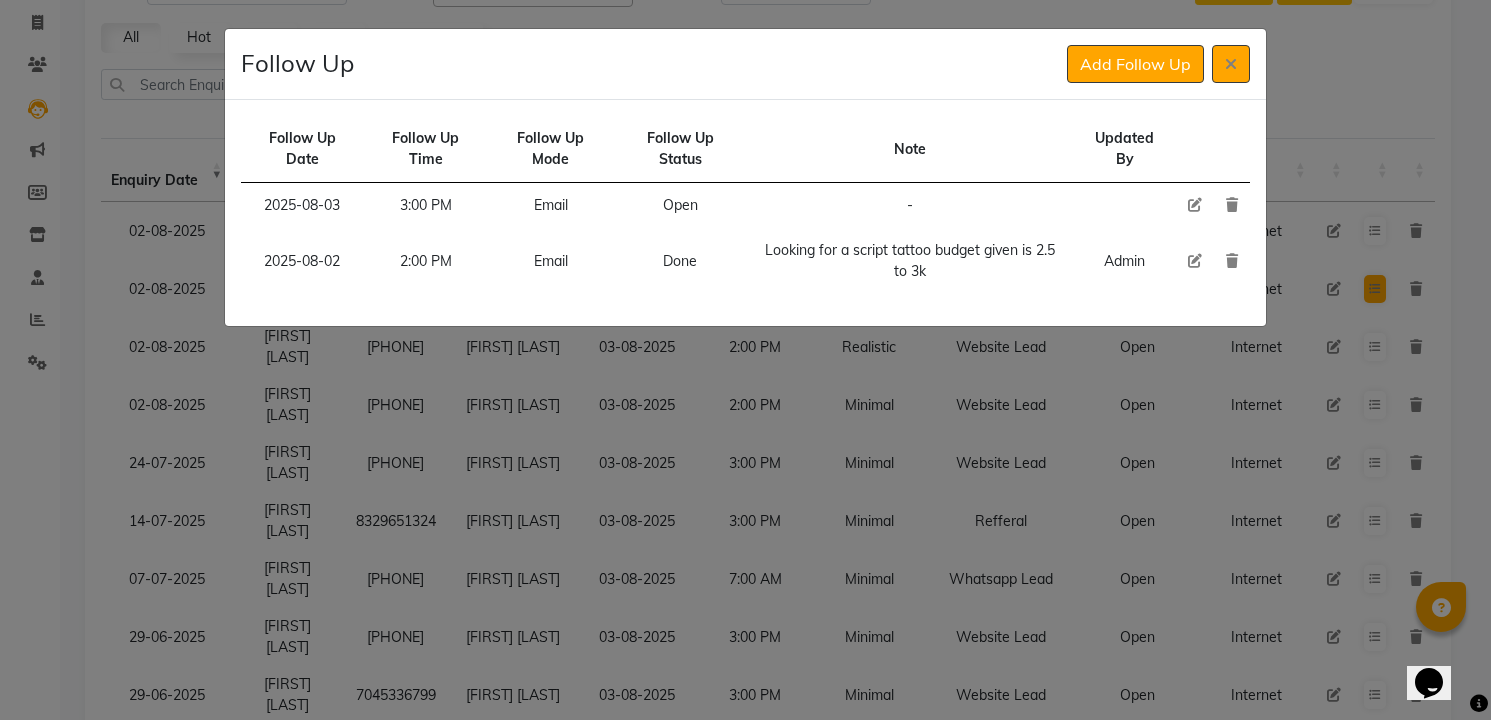 type 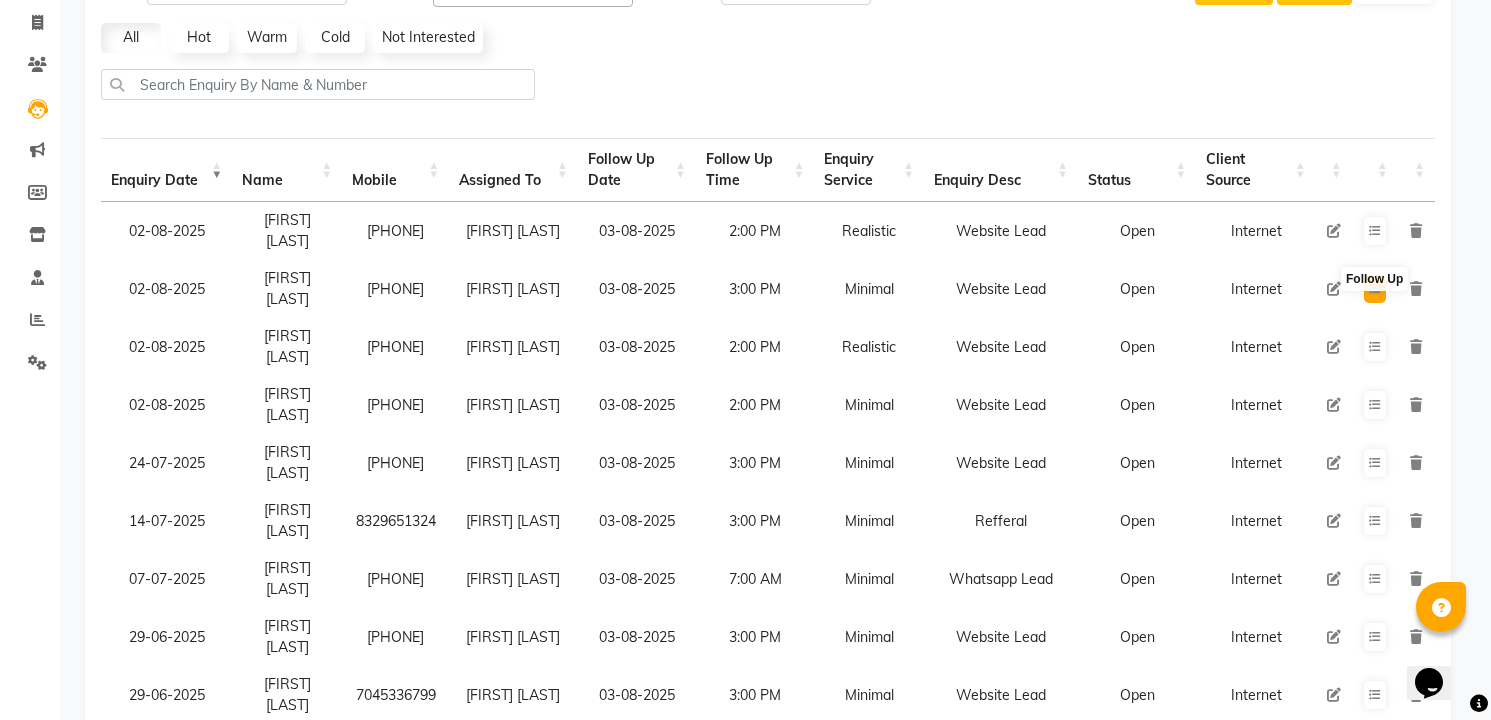 type 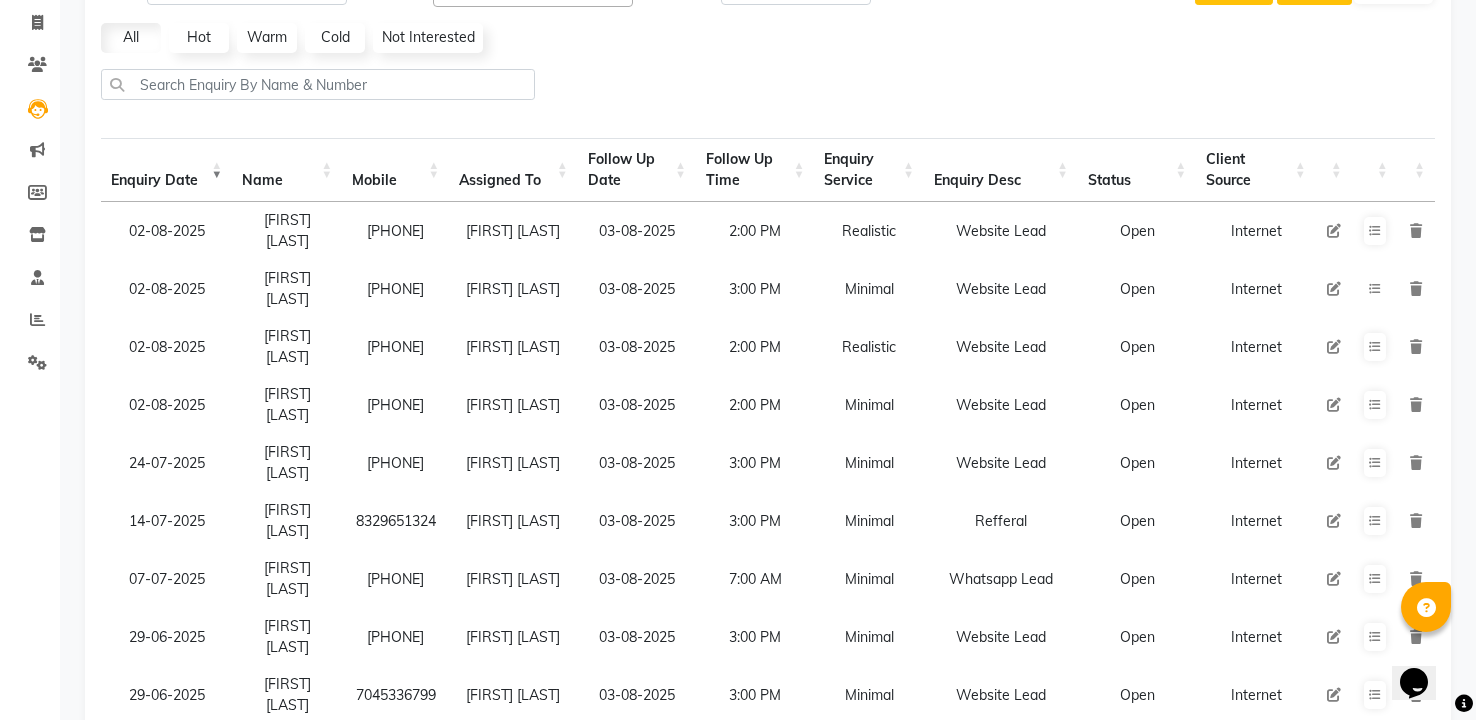 scroll, scrollTop: 285, scrollLeft: 0, axis: vertical 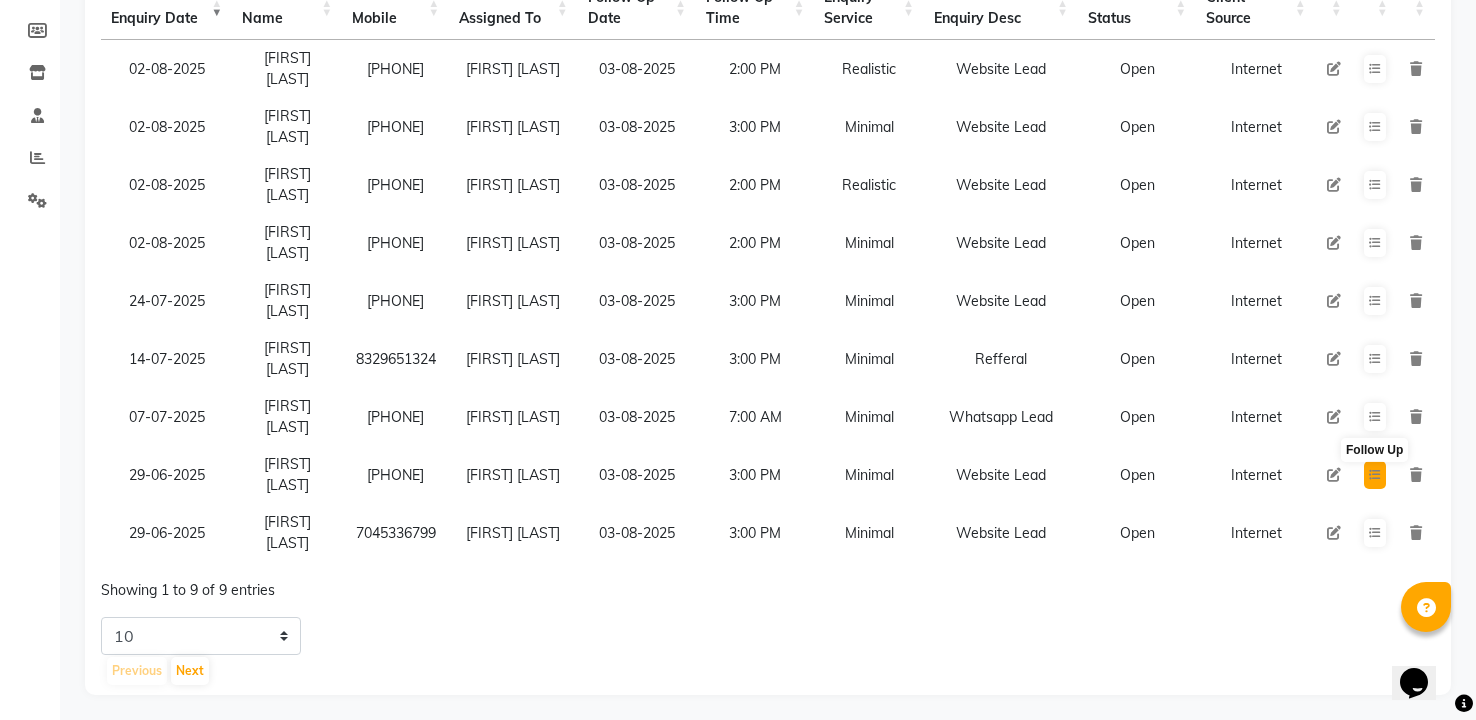 click at bounding box center [1375, 475] 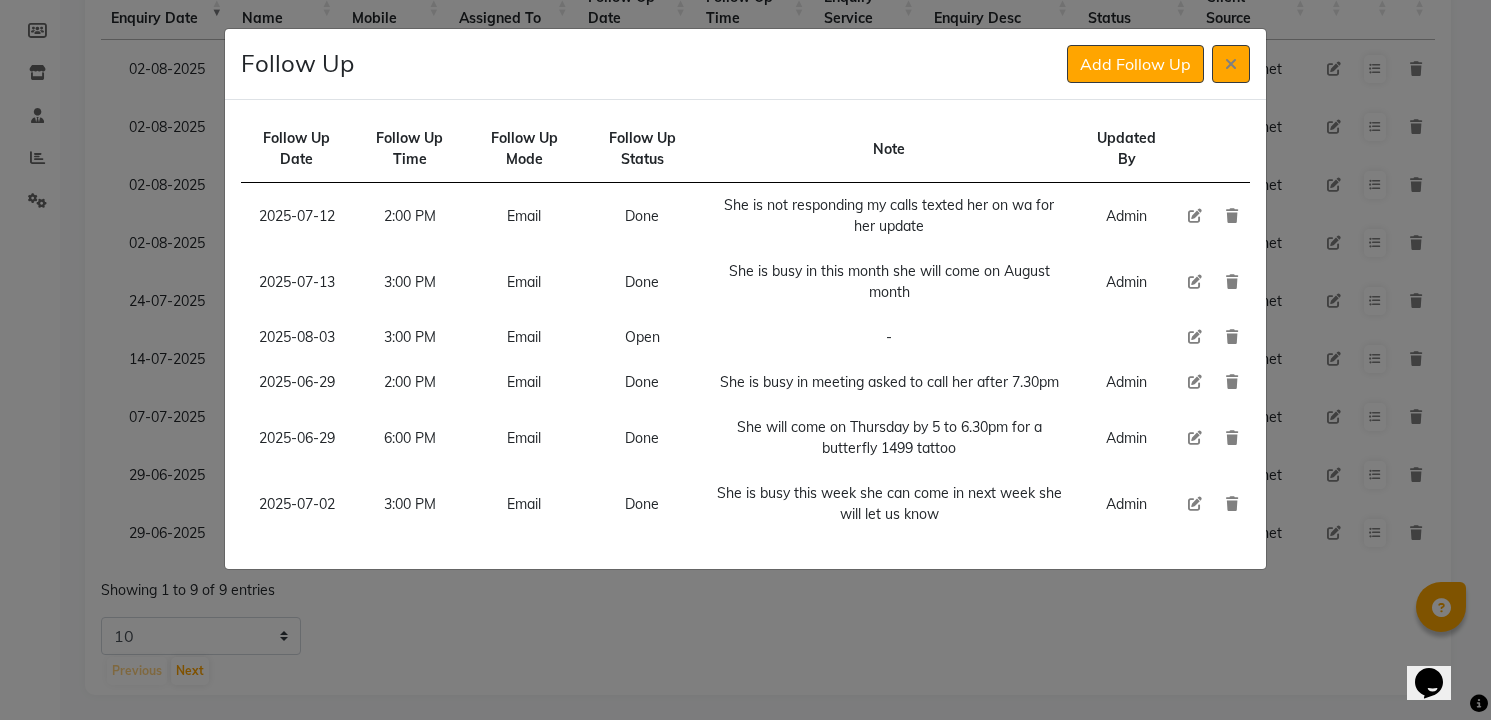 click 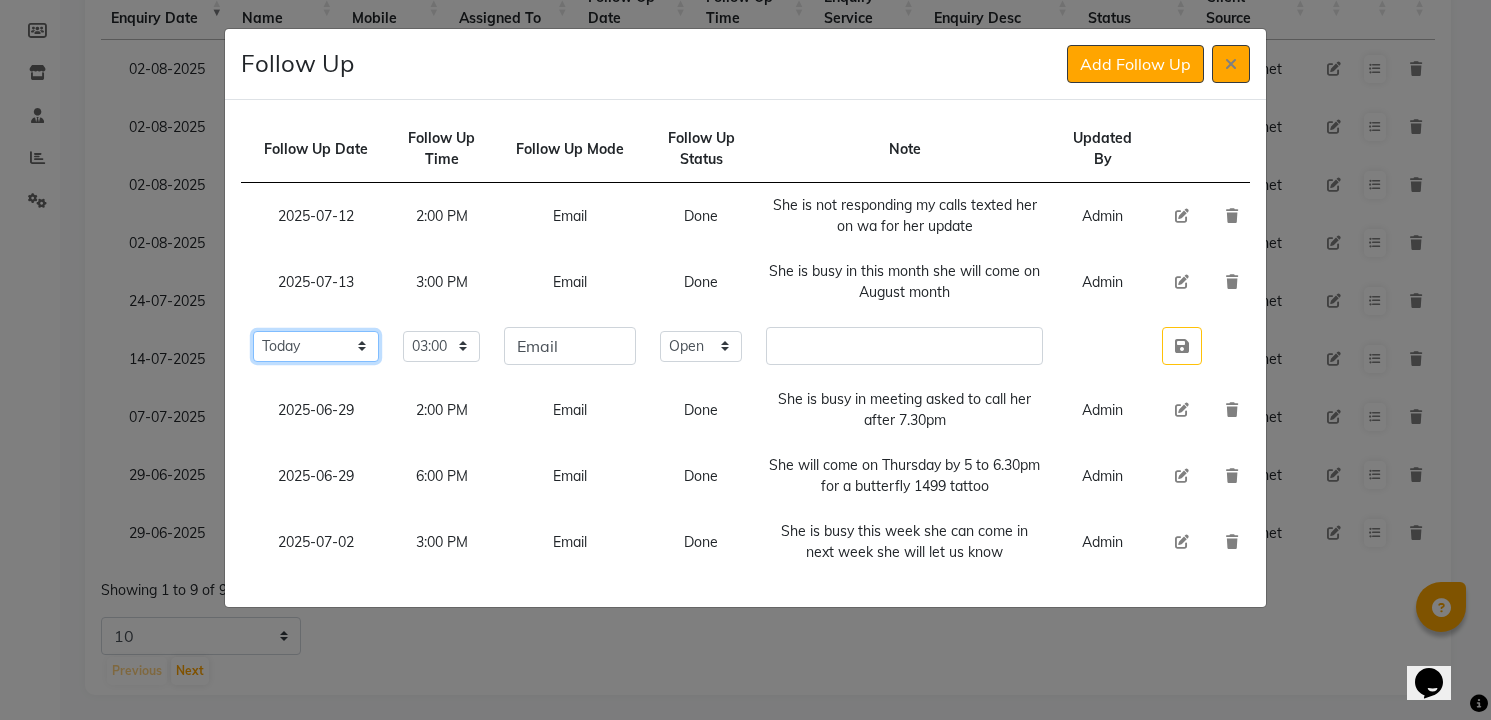 click on "Select Today Tomorrow In 2 days (Tuesday) In 3 days (Wednesday) In 4 days (Thursday) In 5 days (Friday) In 6 days (Saturday) In 1 Week (2025-08-10) In 2 Week (2025-08-17) In 1 Month (2025-09-03) In 2 Month (2025-10-03) In 3 Month (2025-11-03) Custom Date" at bounding box center (316, 346) 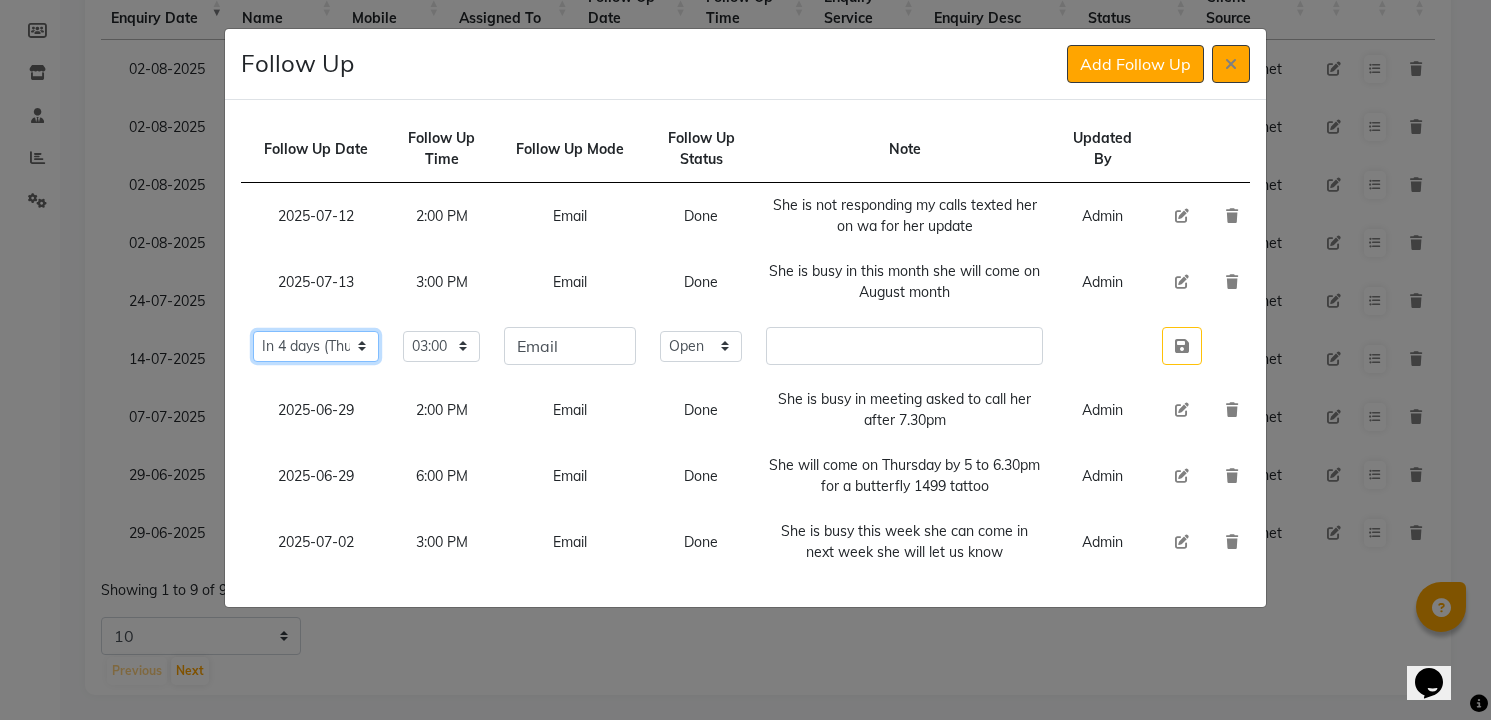 click on "Select Today Tomorrow In 2 days (Tuesday) In 3 days (Wednesday) In 4 days (Thursday) In 5 days (Friday) In 6 days (Saturday) In 1 Week (2025-08-10) In 2 Week (2025-08-17) In 1 Month (2025-09-03) In 2 Month (2025-10-03) In 3 Month (2025-11-03) Custom Date" at bounding box center [316, 346] 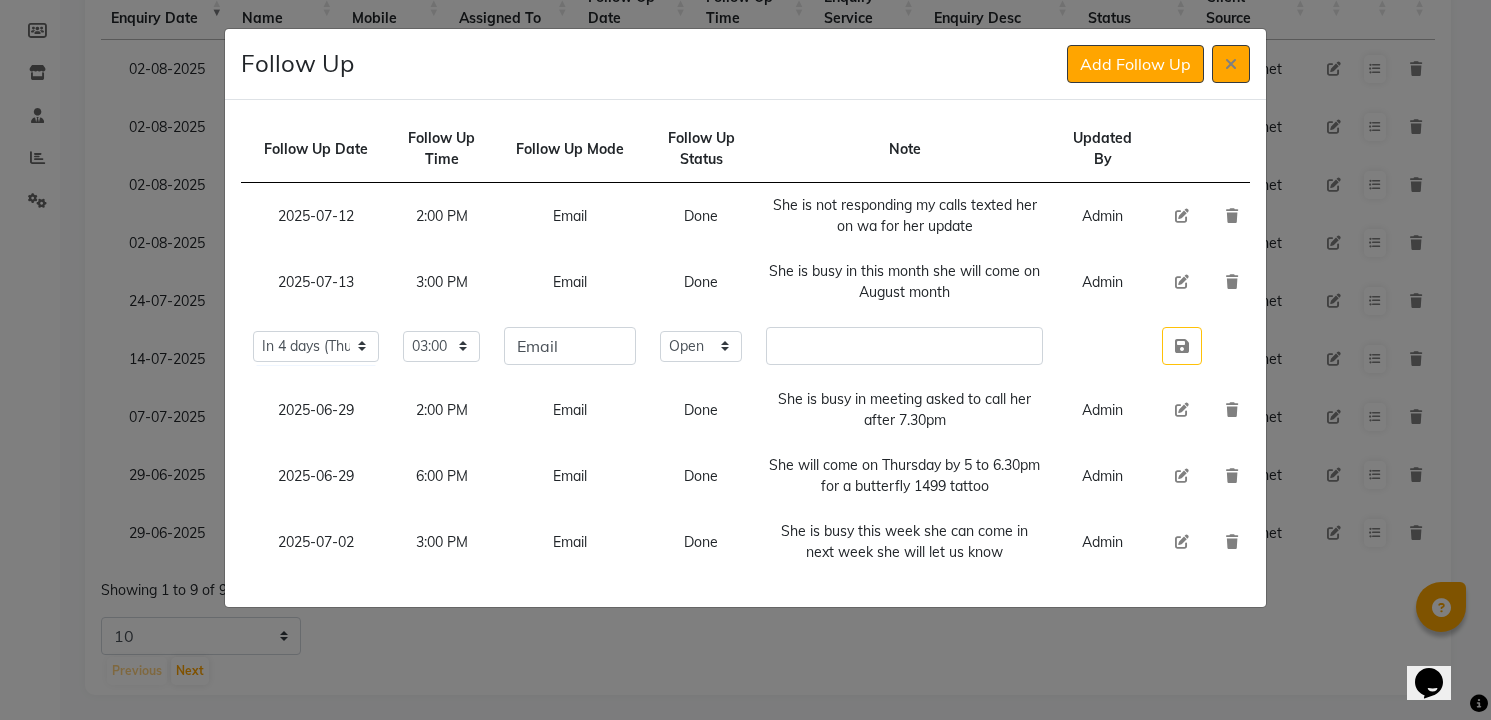 type 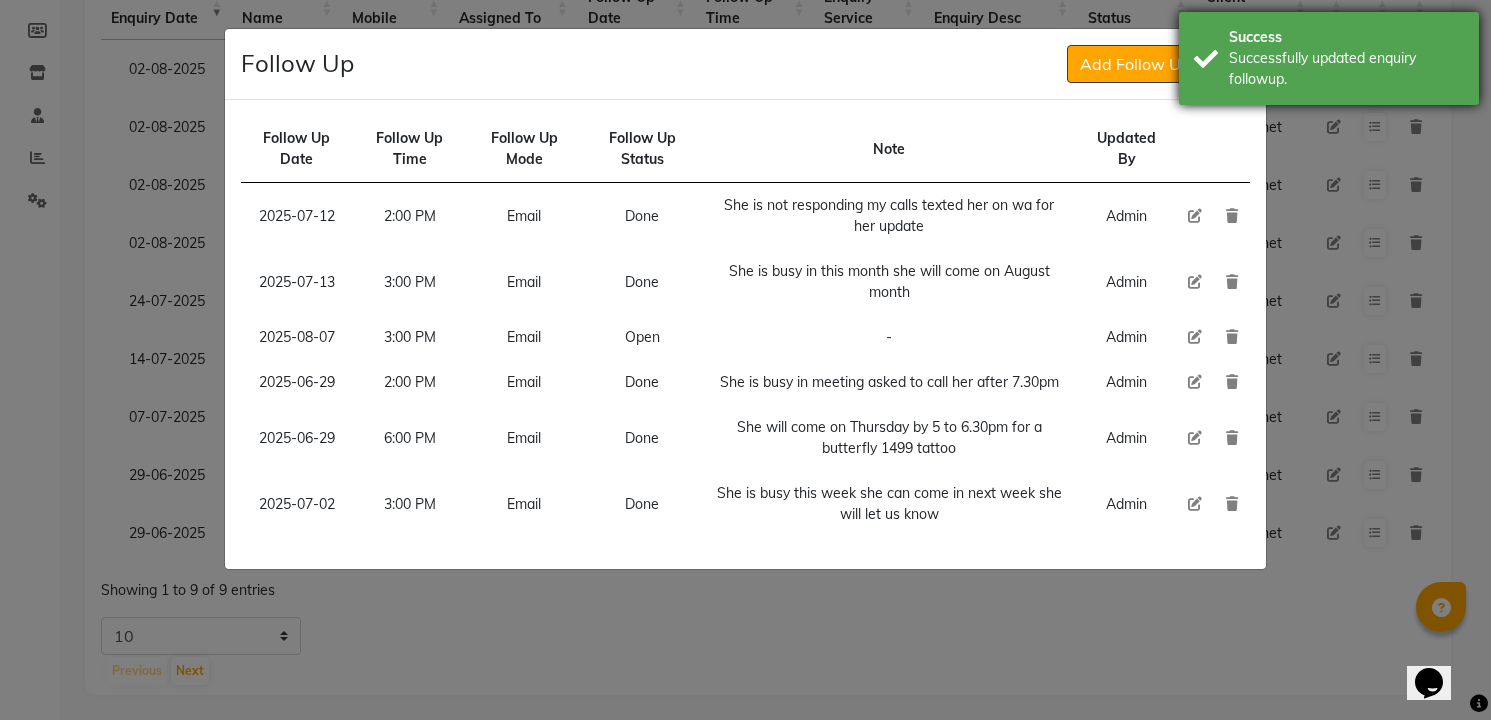click on "Success   Successfully updated enquiry followup." at bounding box center (1329, 58) 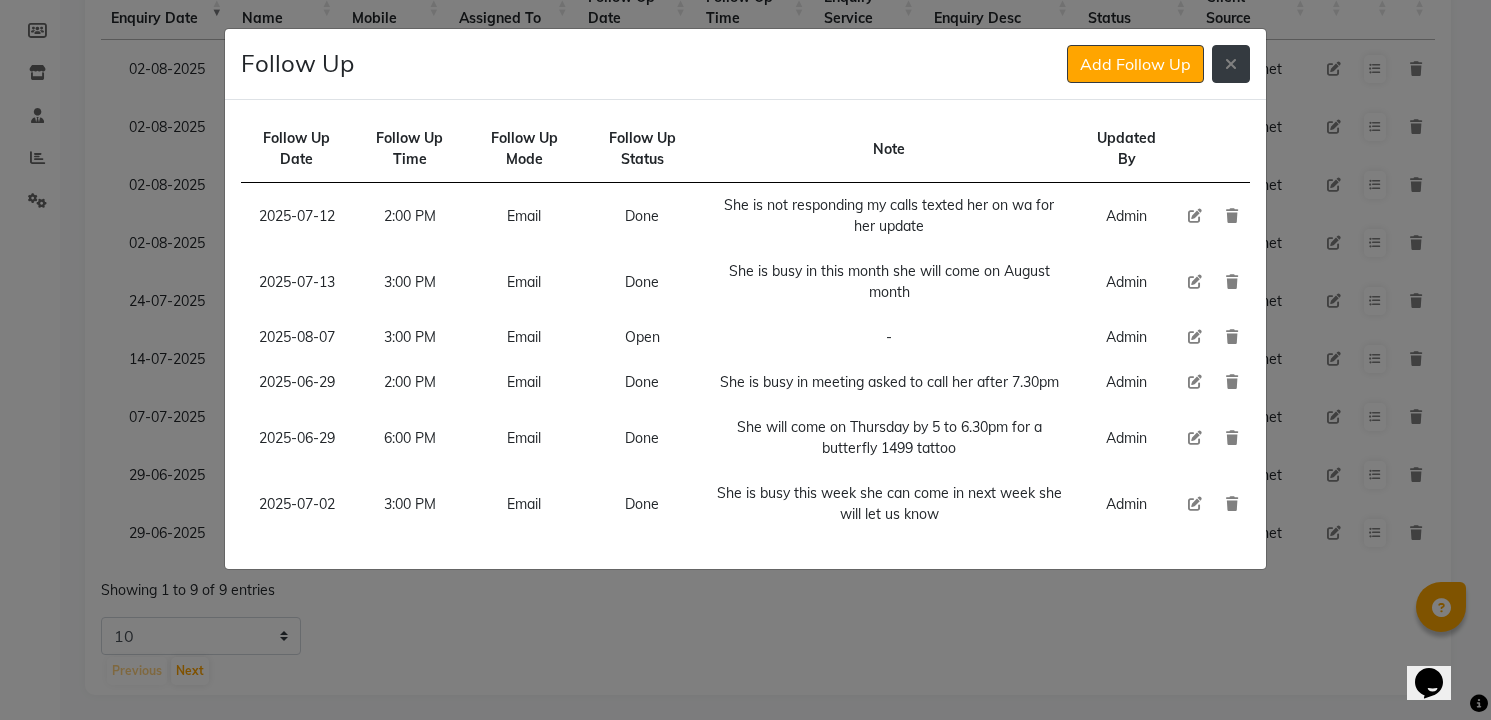 click 